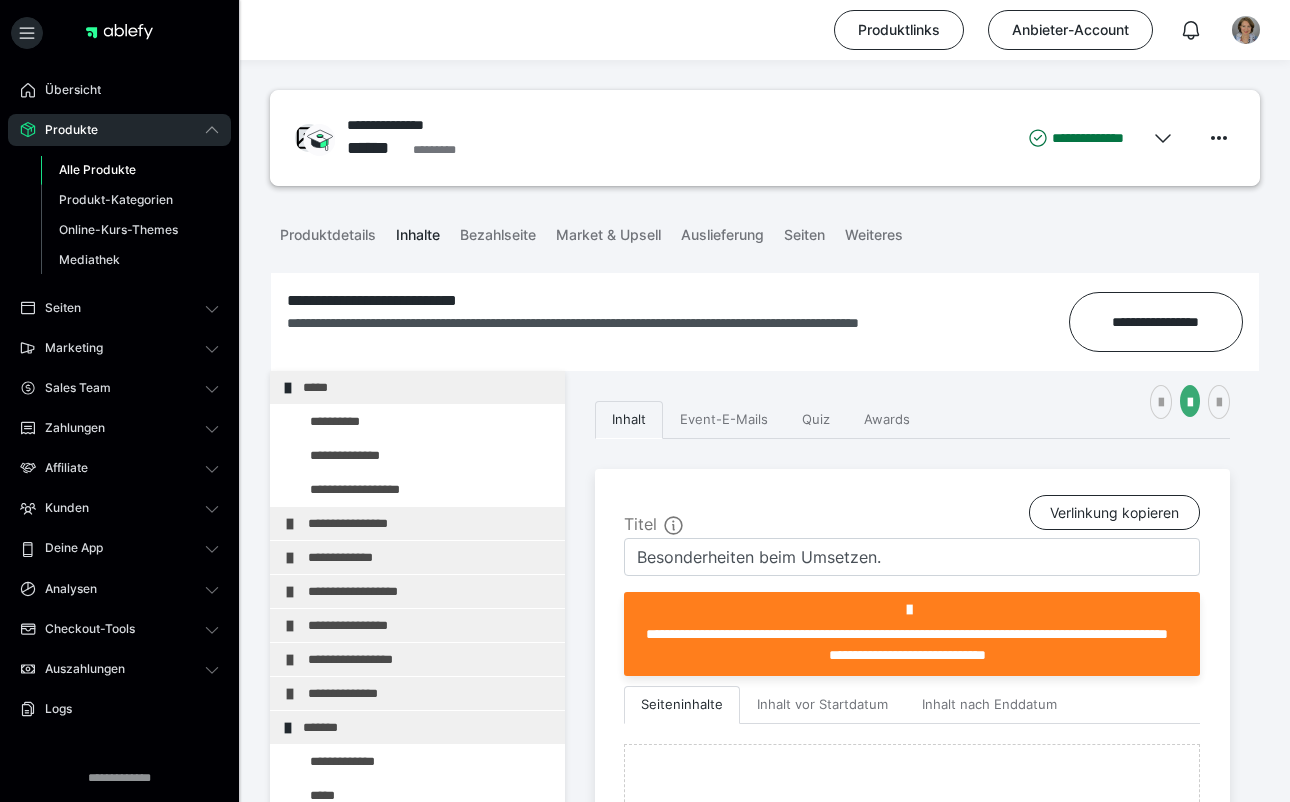 scroll, scrollTop: 226, scrollLeft: 0, axis: vertical 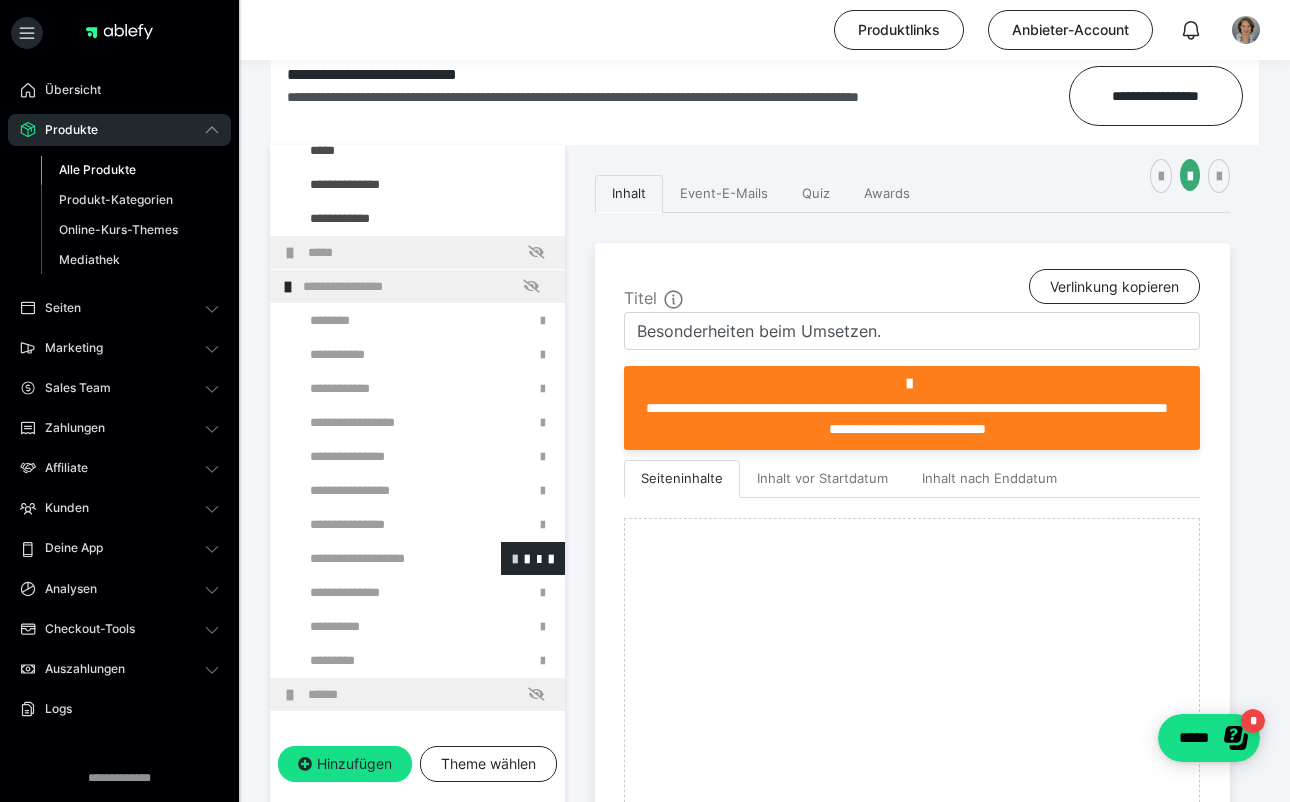 click at bounding box center (515, 558) 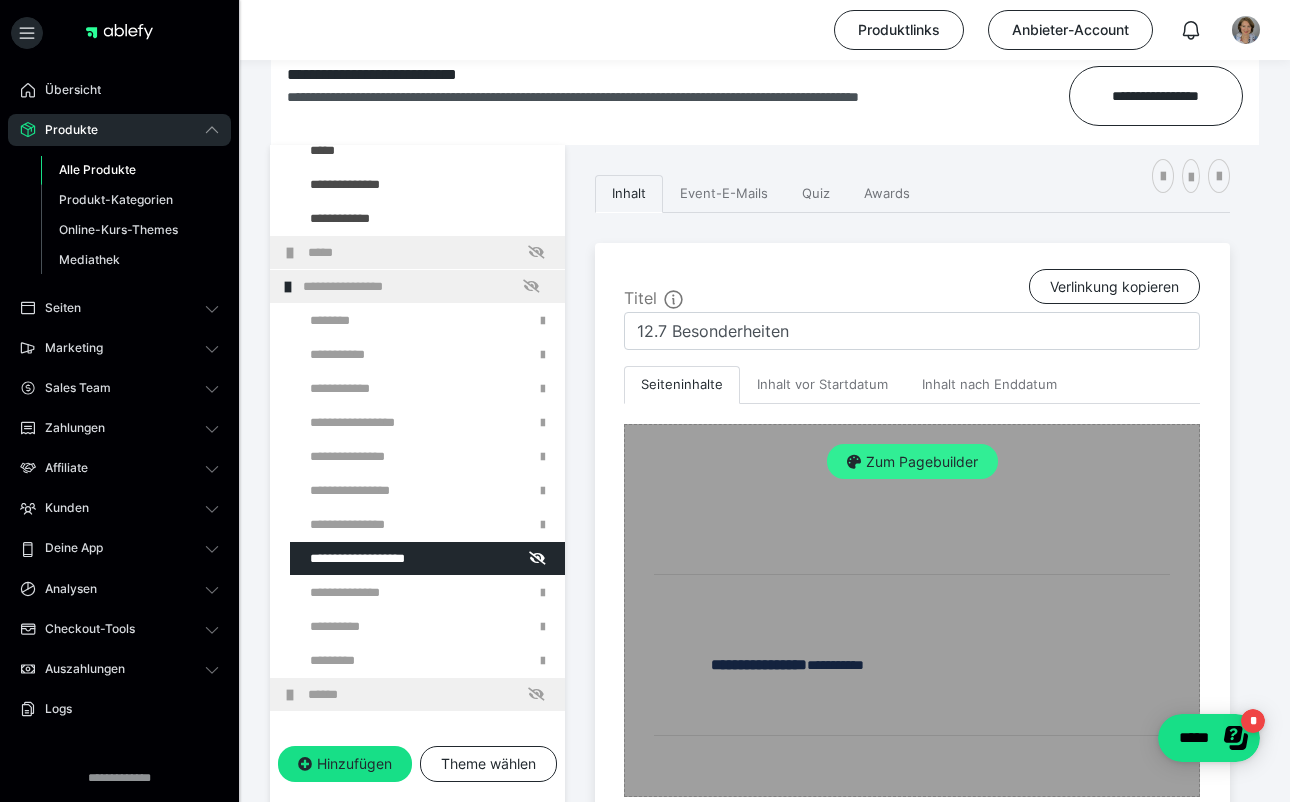 click on "Zum Pagebuilder" at bounding box center (912, 462) 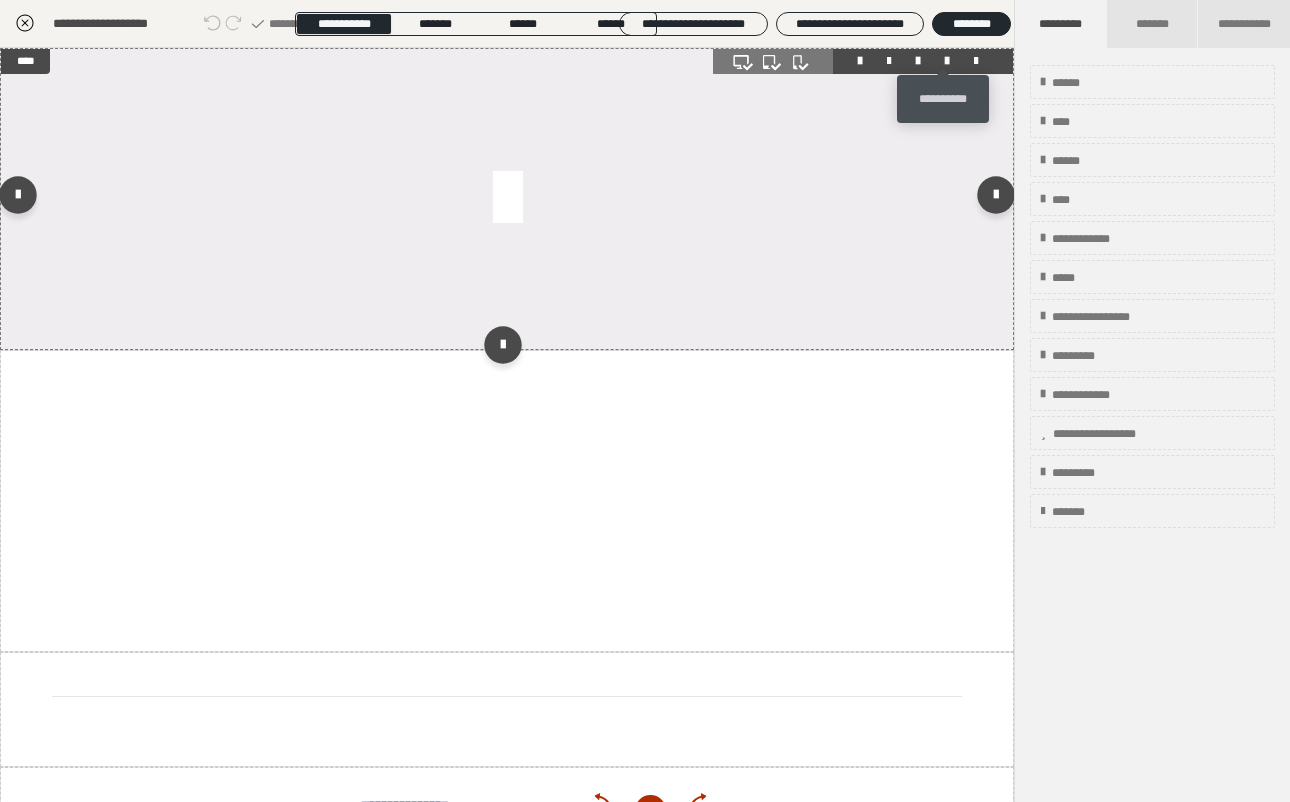 click at bounding box center [947, 61] 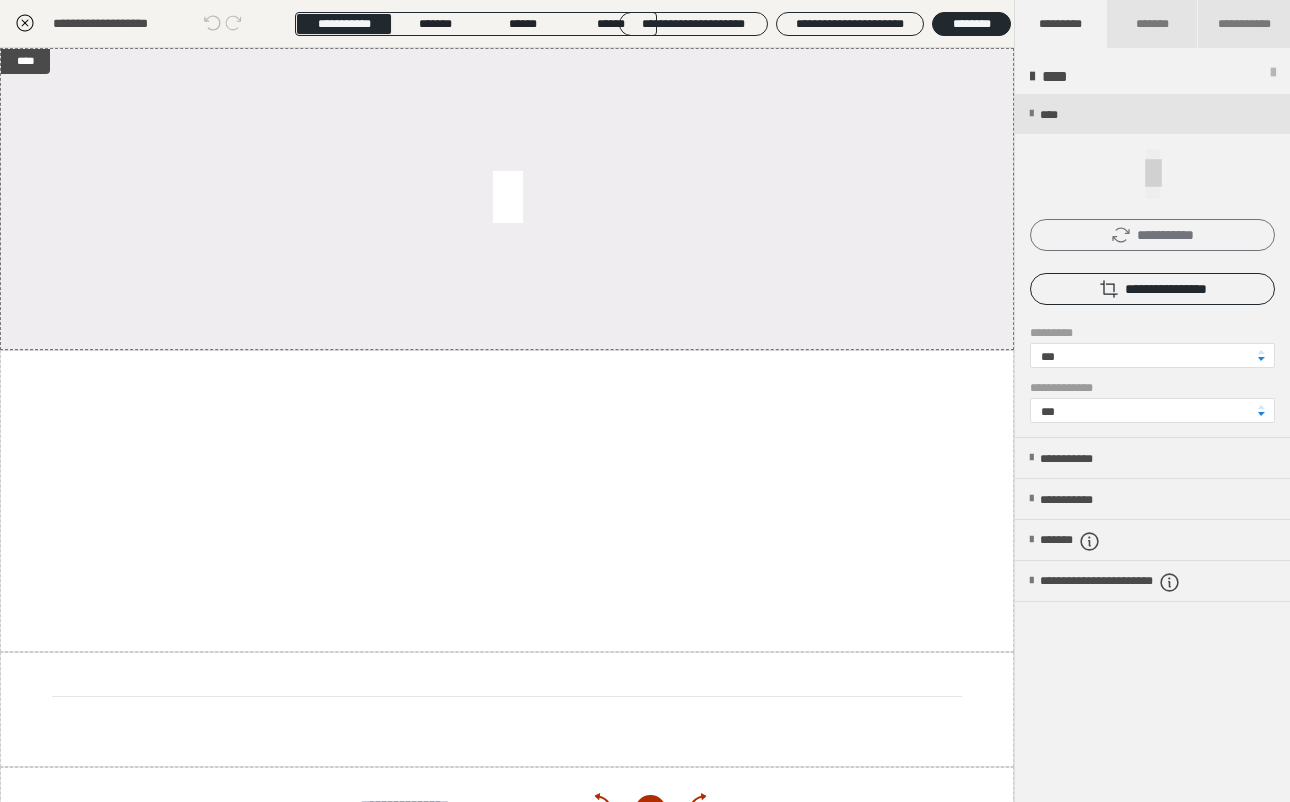 click 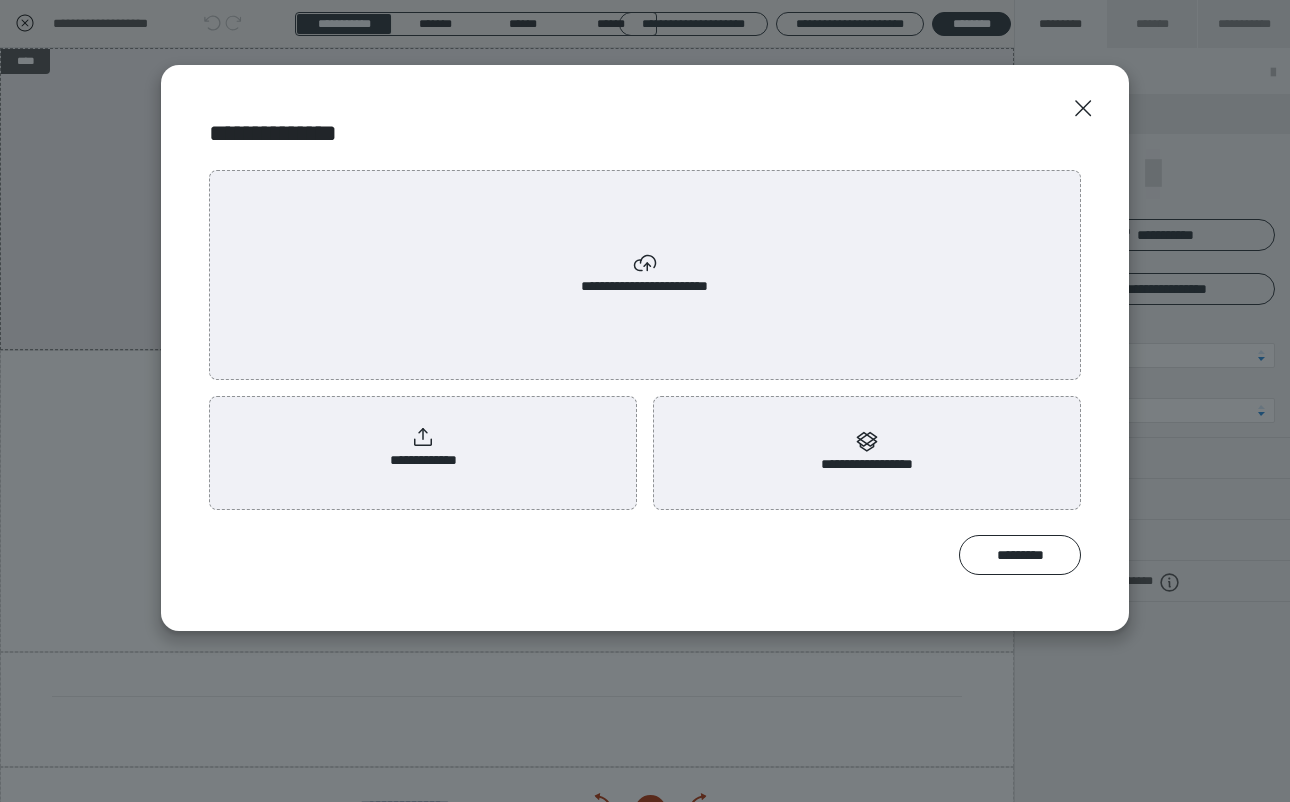 click 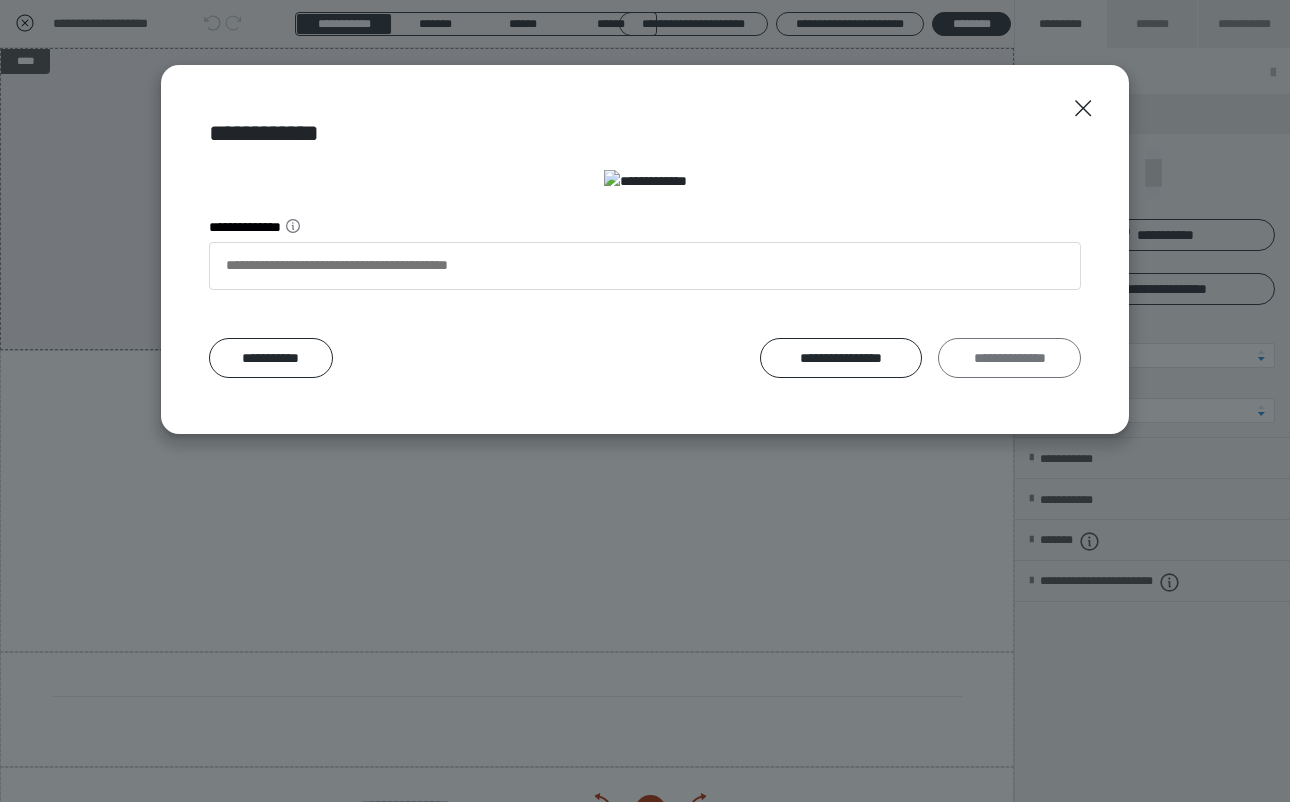 click on "**********" at bounding box center [1009, 358] 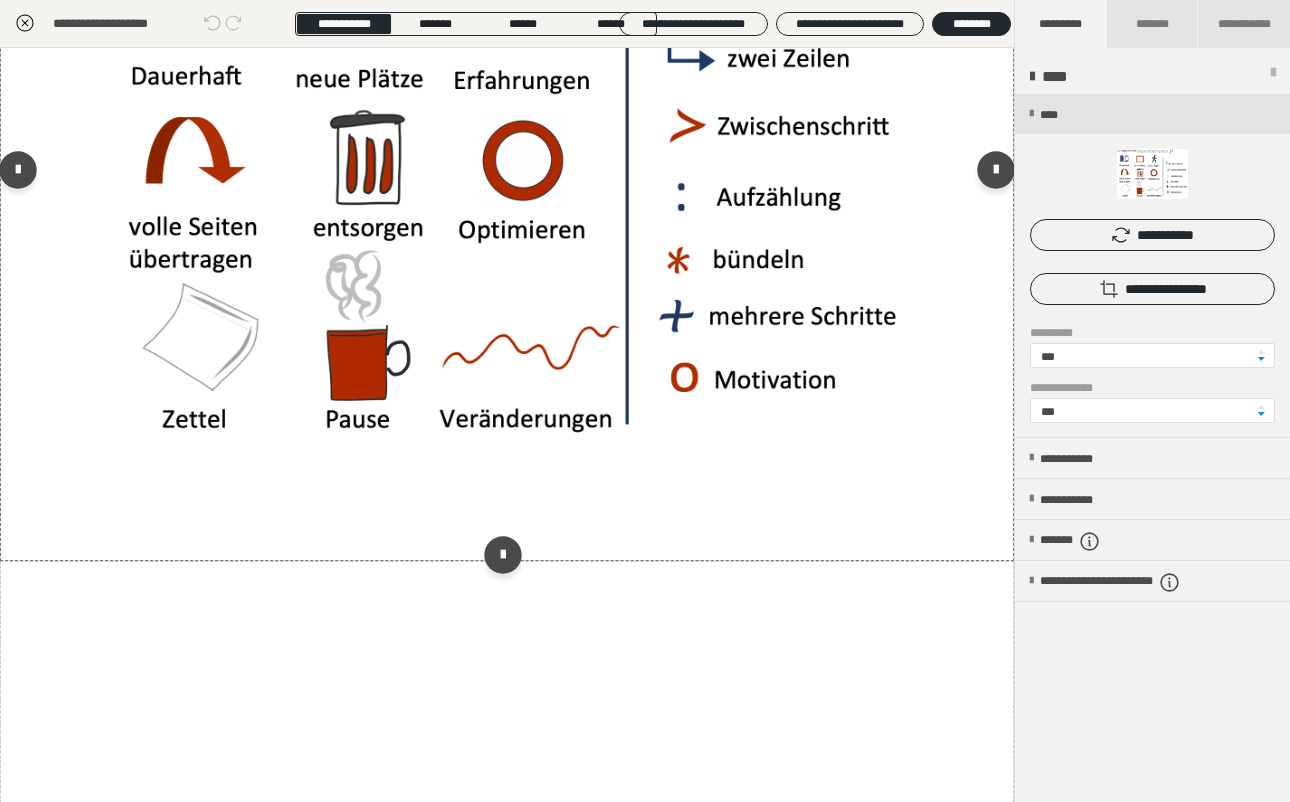scroll, scrollTop: 494, scrollLeft: 0, axis: vertical 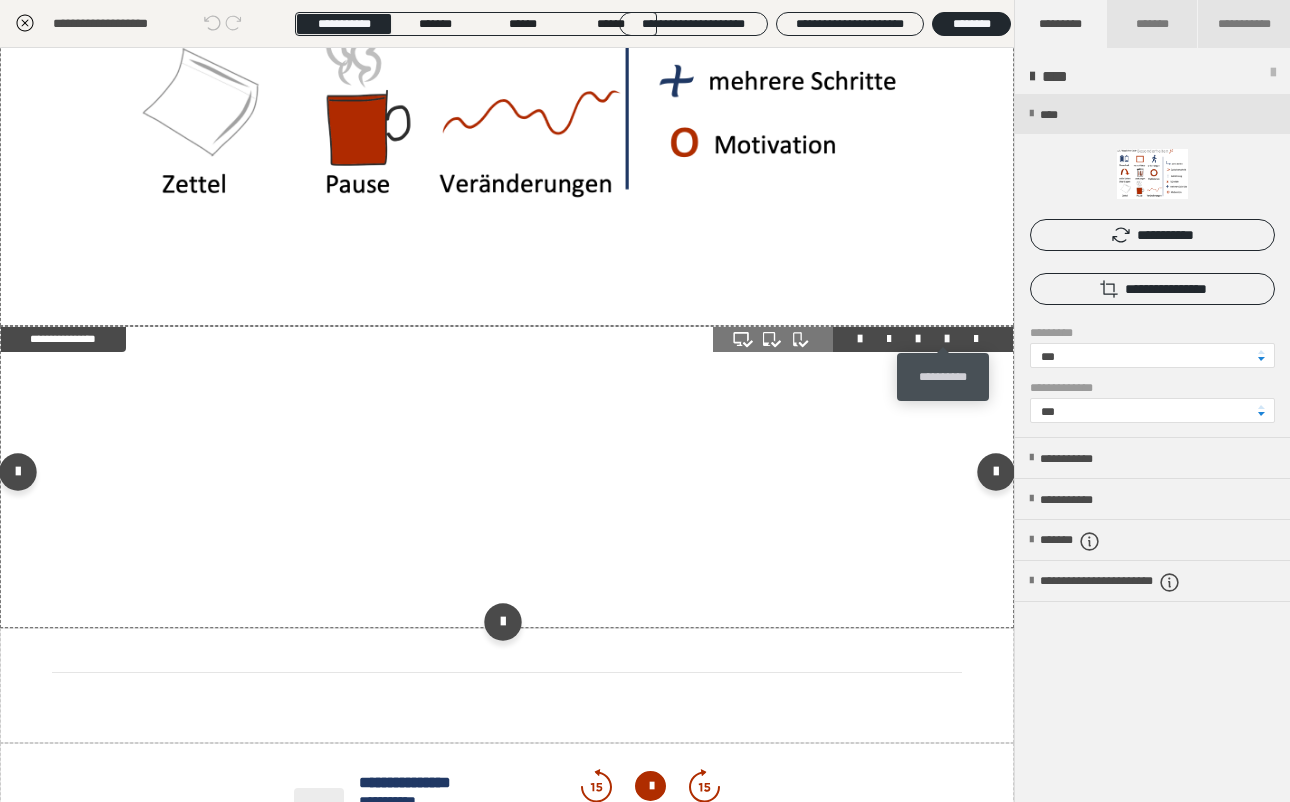 click at bounding box center [947, 339] 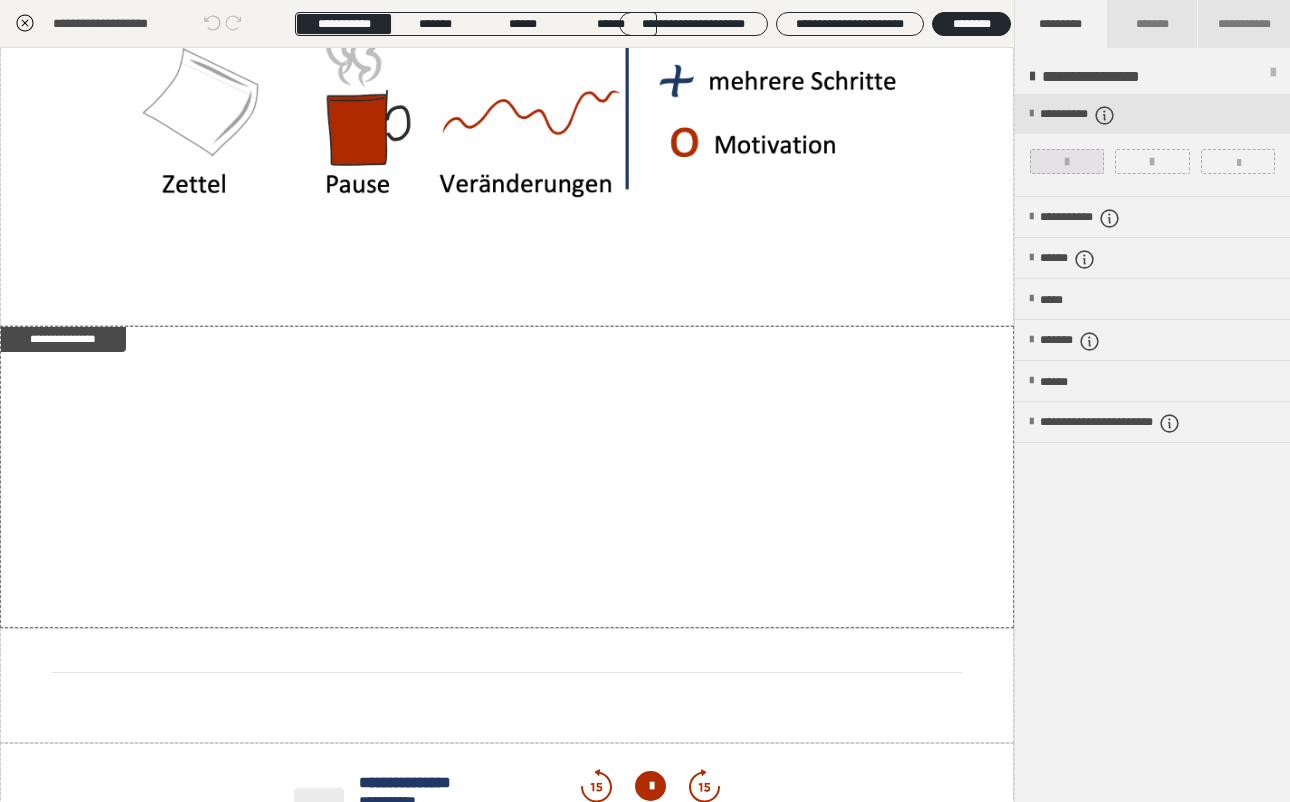 click at bounding box center (1067, 161) 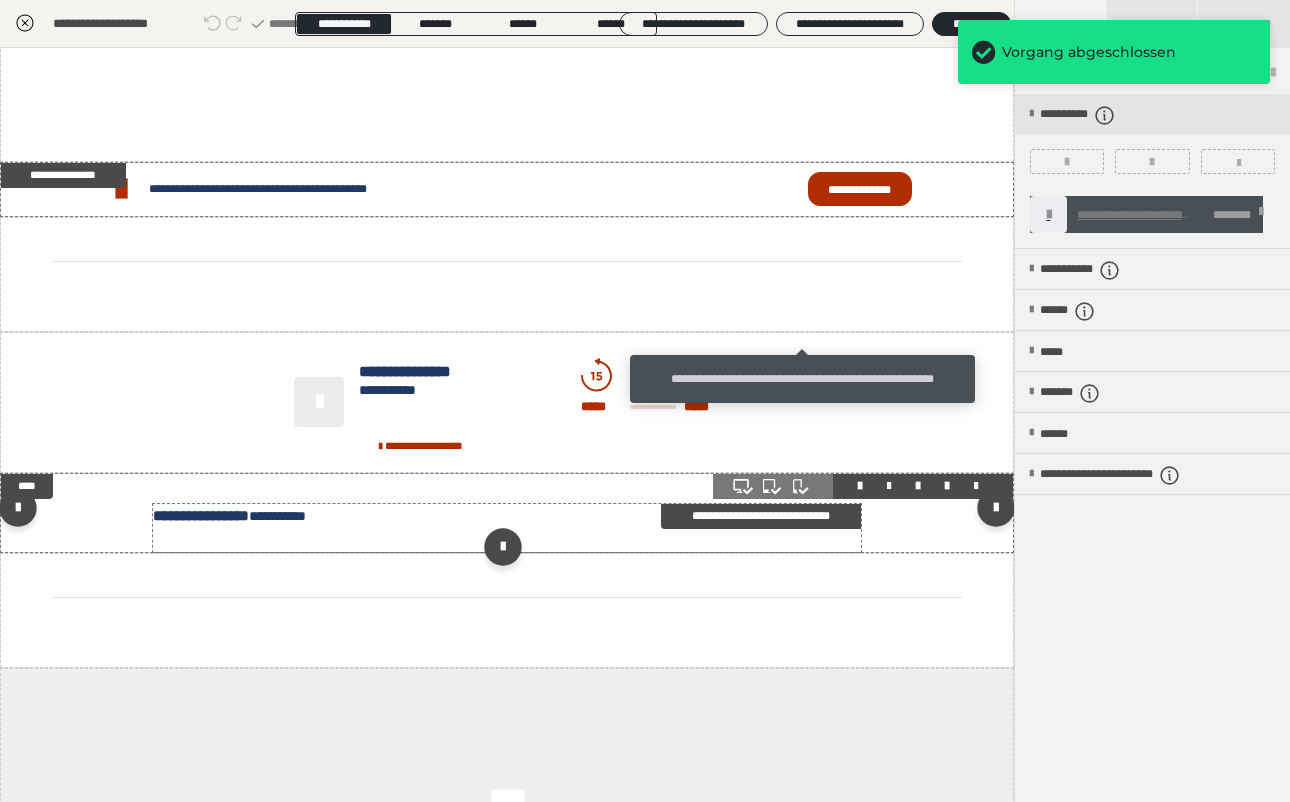 scroll, scrollTop: 665, scrollLeft: 0, axis: vertical 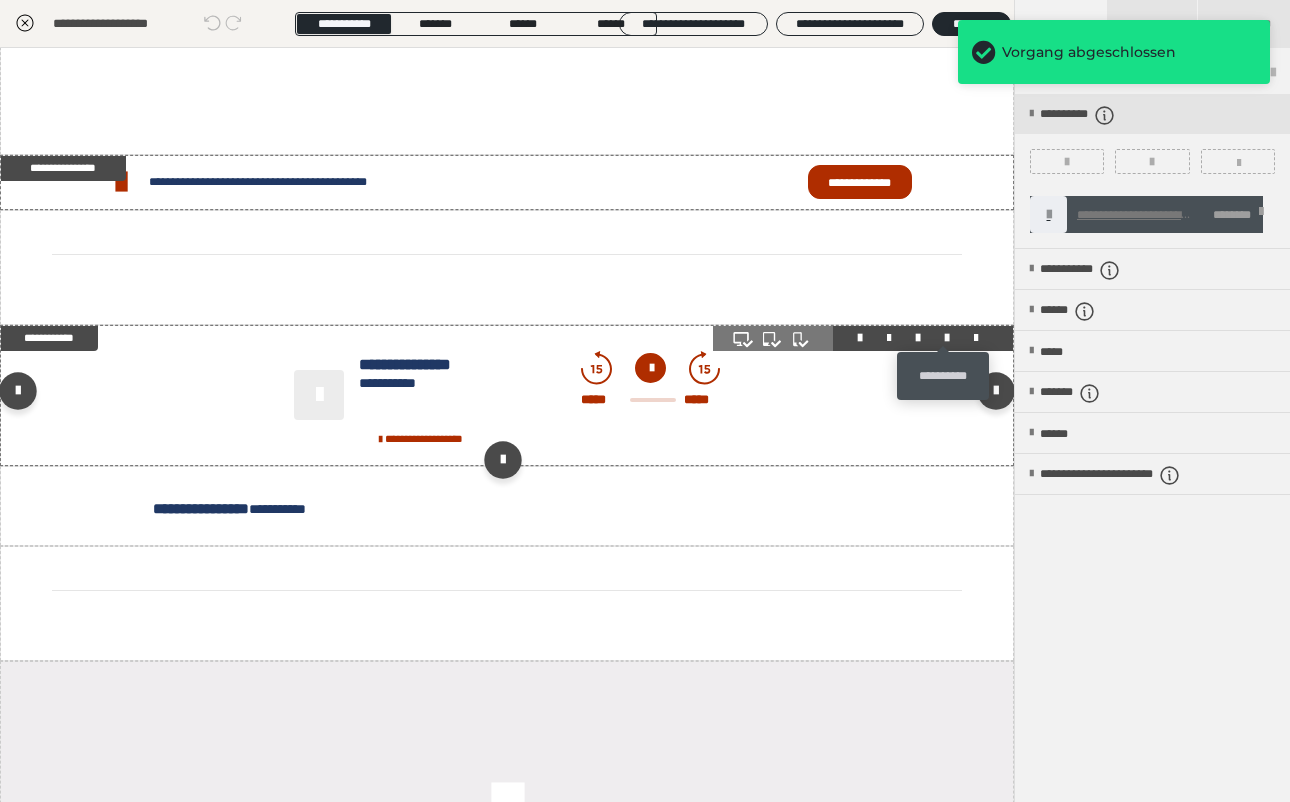 click at bounding box center [947, 338] 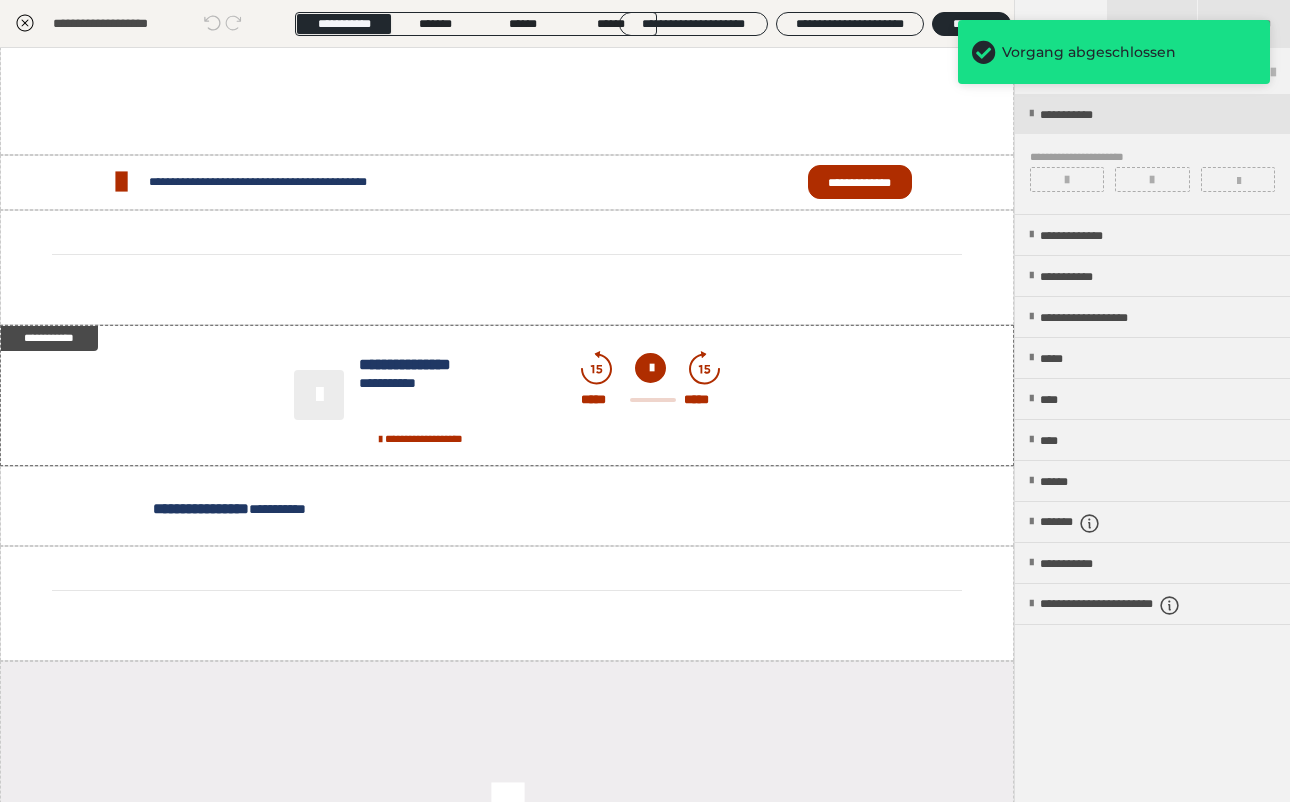 click at bounding box center (1152, 154) 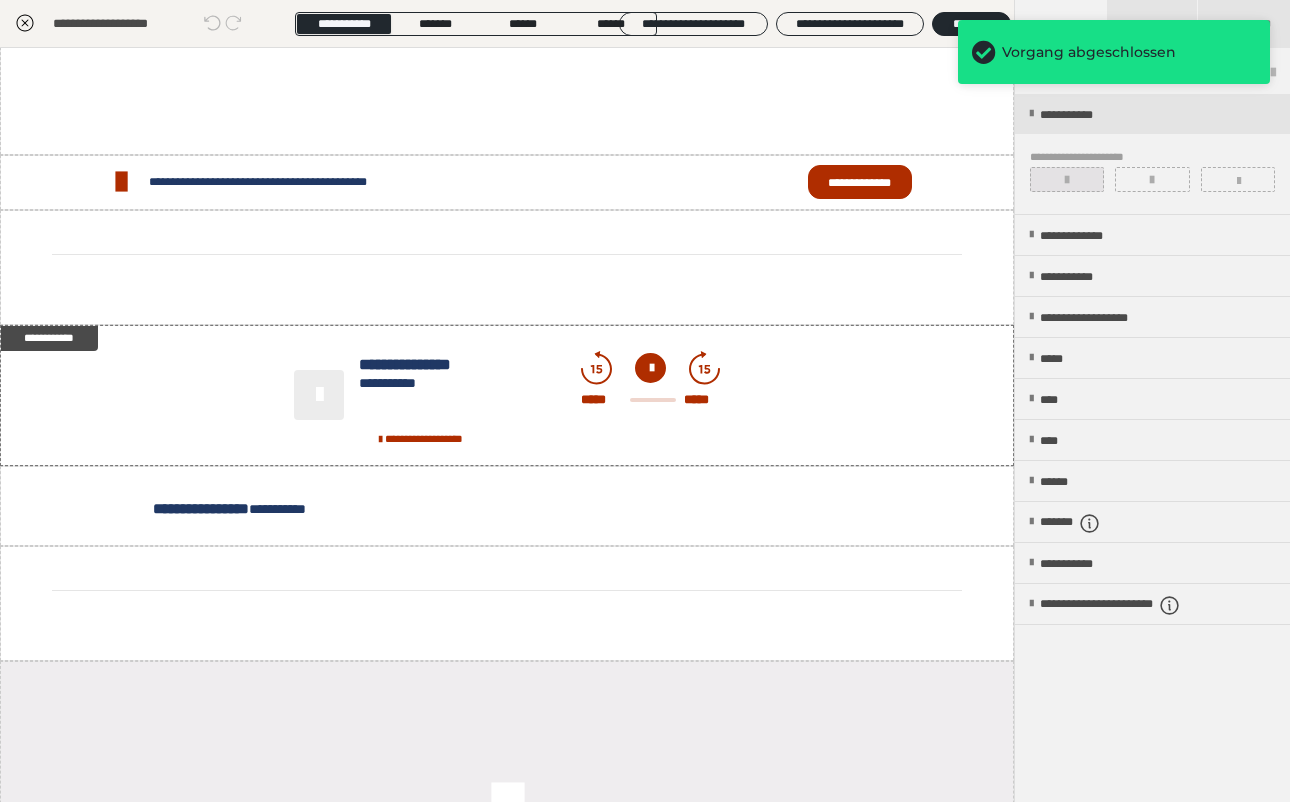 click at bounding box center (1067, 179) 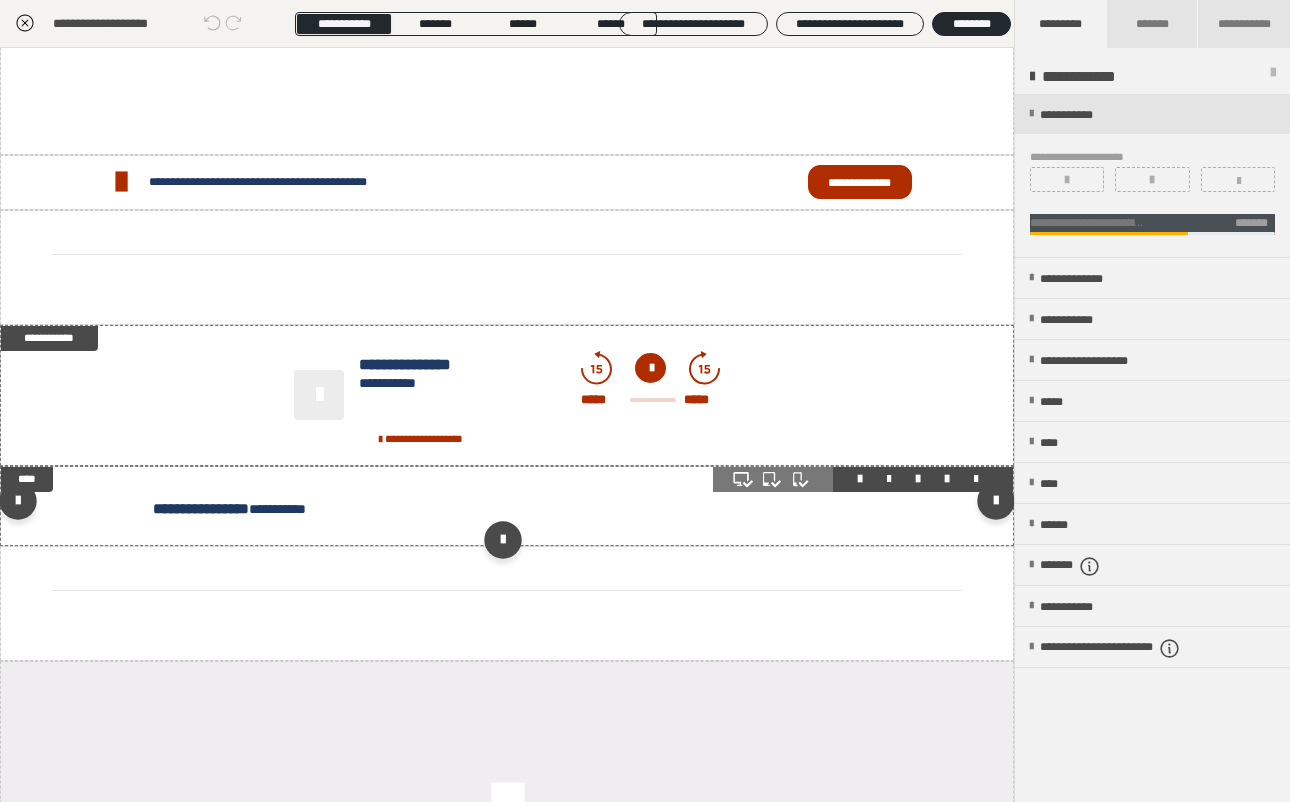 click at bounding box center [947, 479] 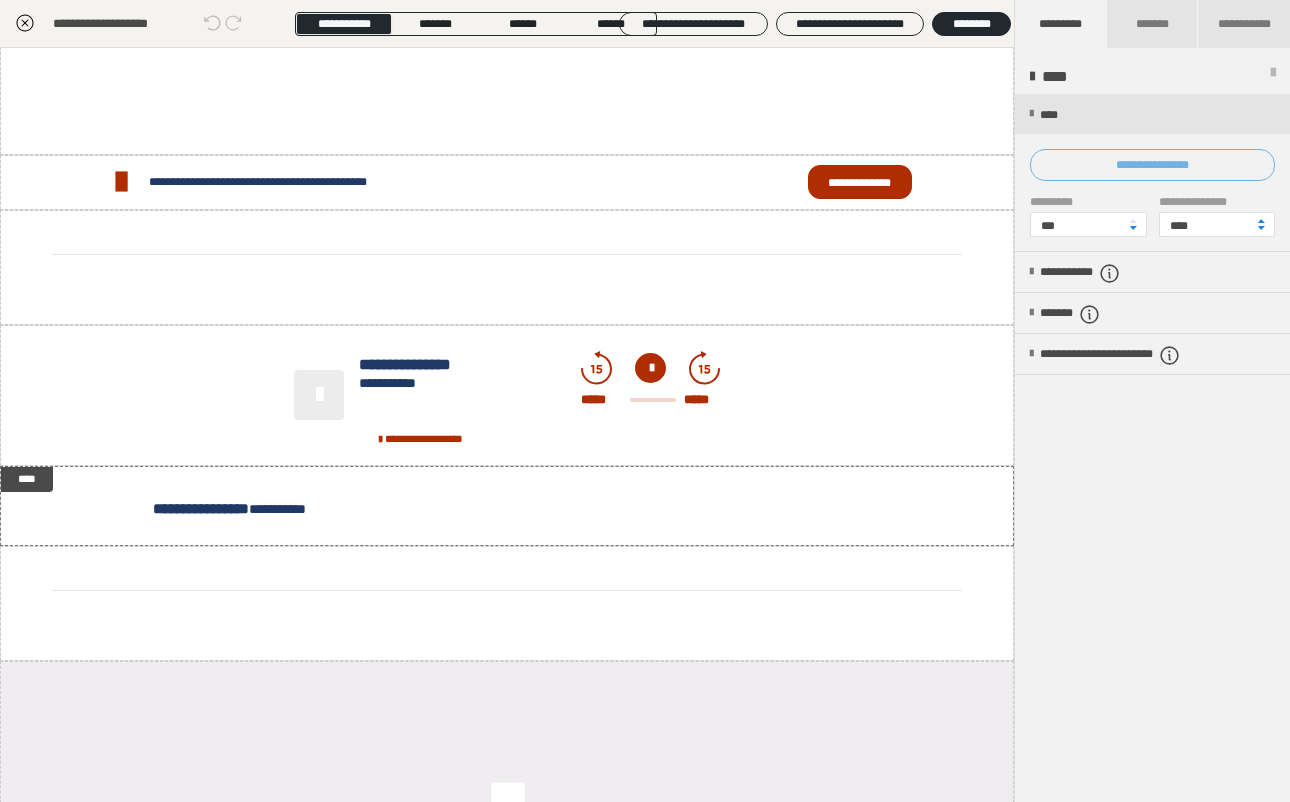 click on "**********" at bounding box center [1152, 165] 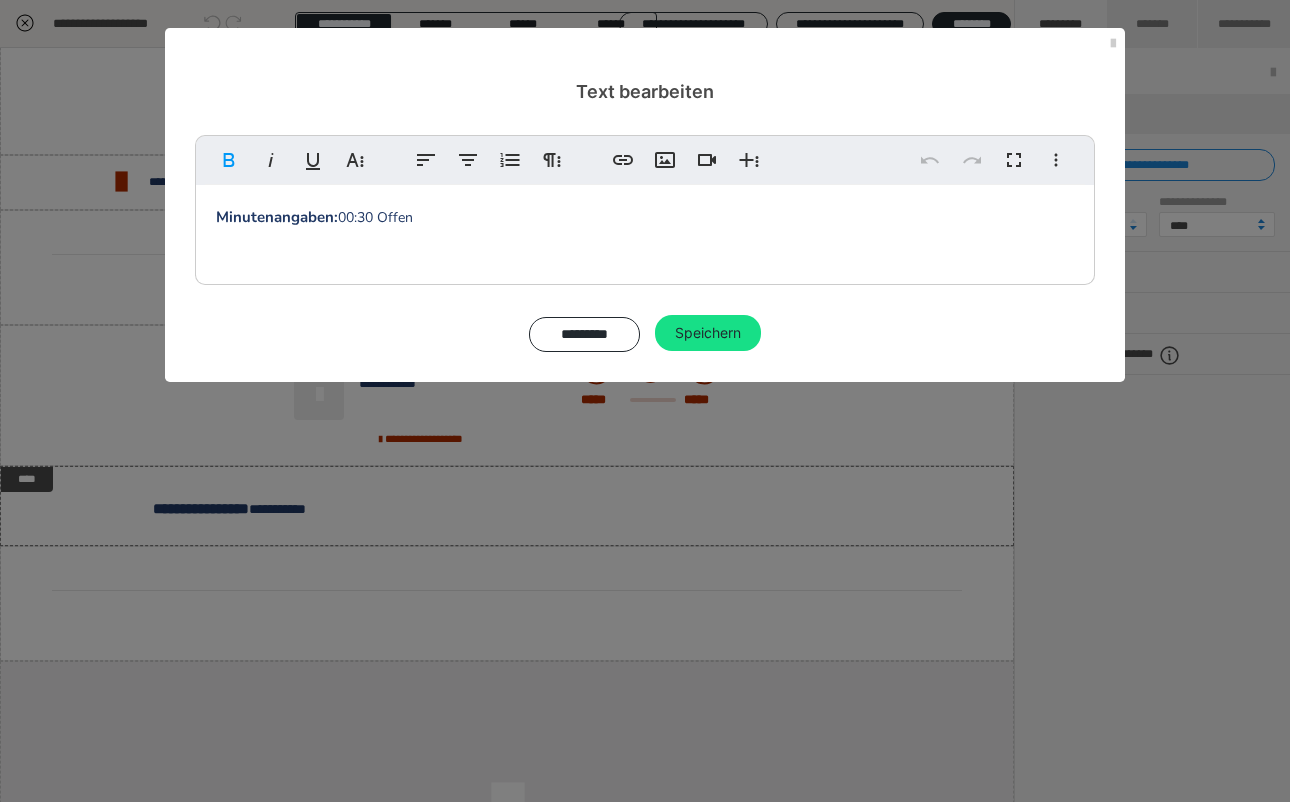 drag, startPoint x: 344, startPoint y: 216, endPoint x: 435, endPoint y: 216, distance: 91 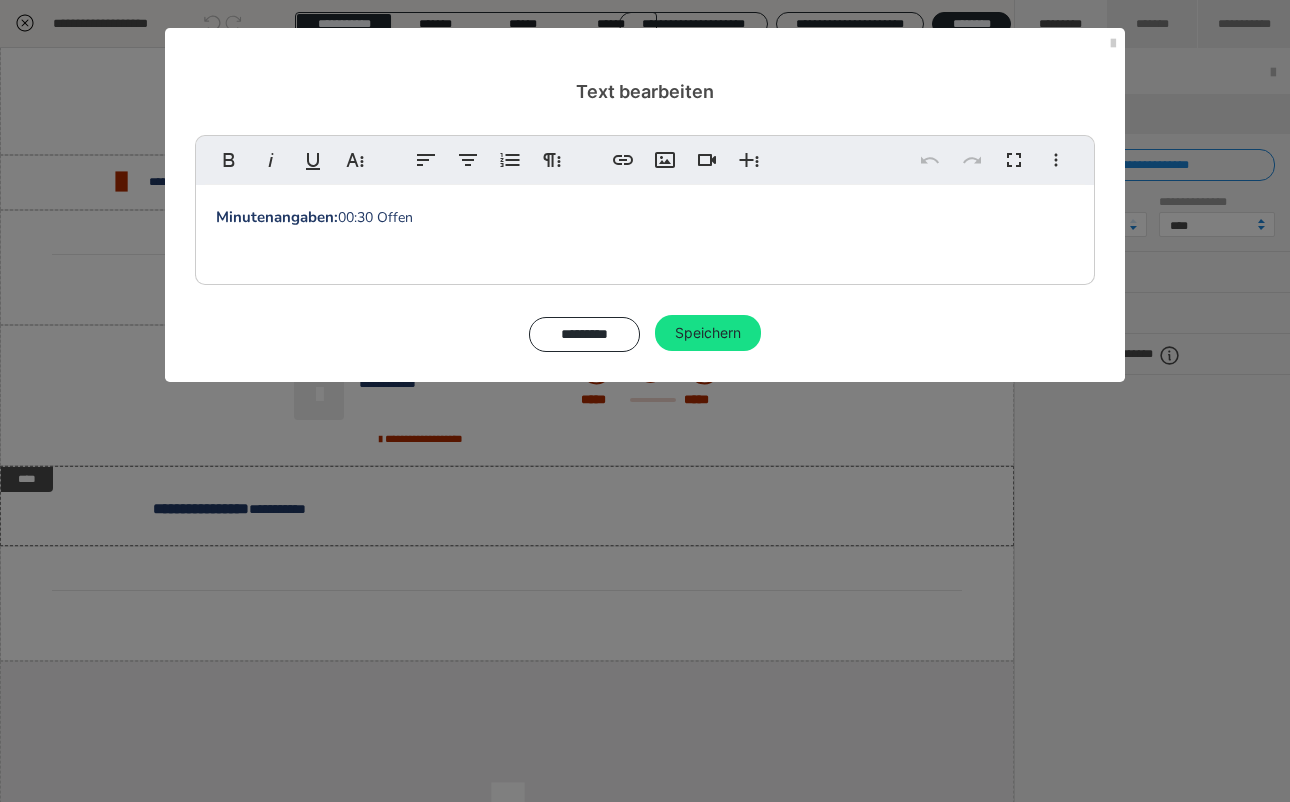 type 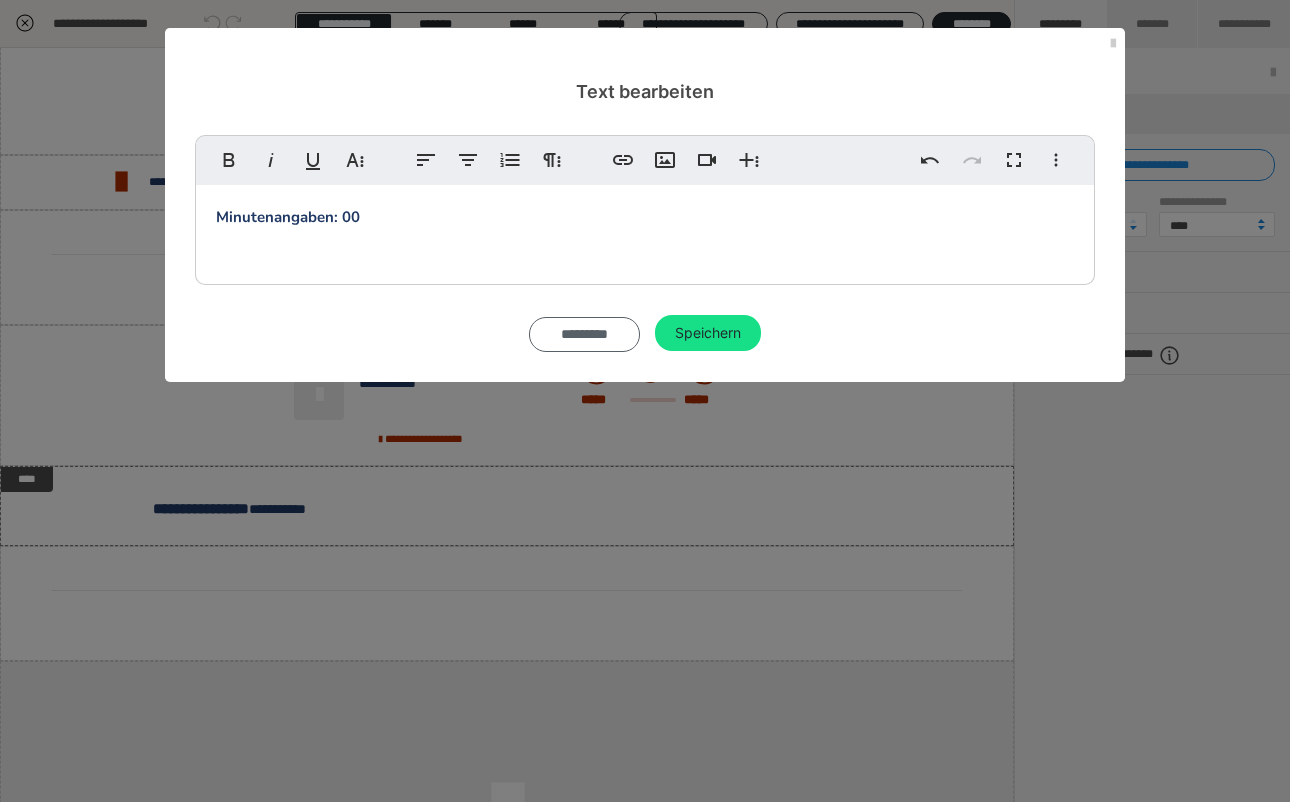 click on "*********" at bounding box center (584, 334) 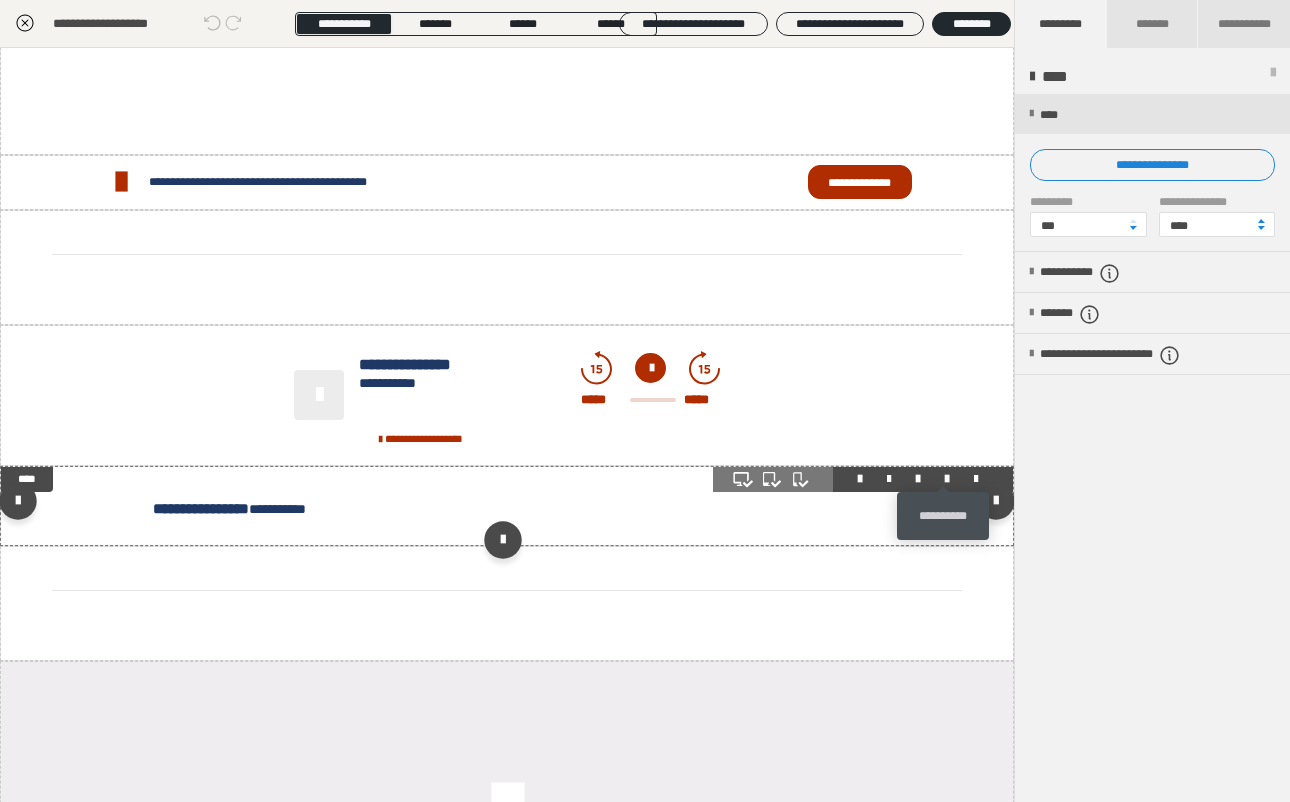 click at bounding box center [947, 479] 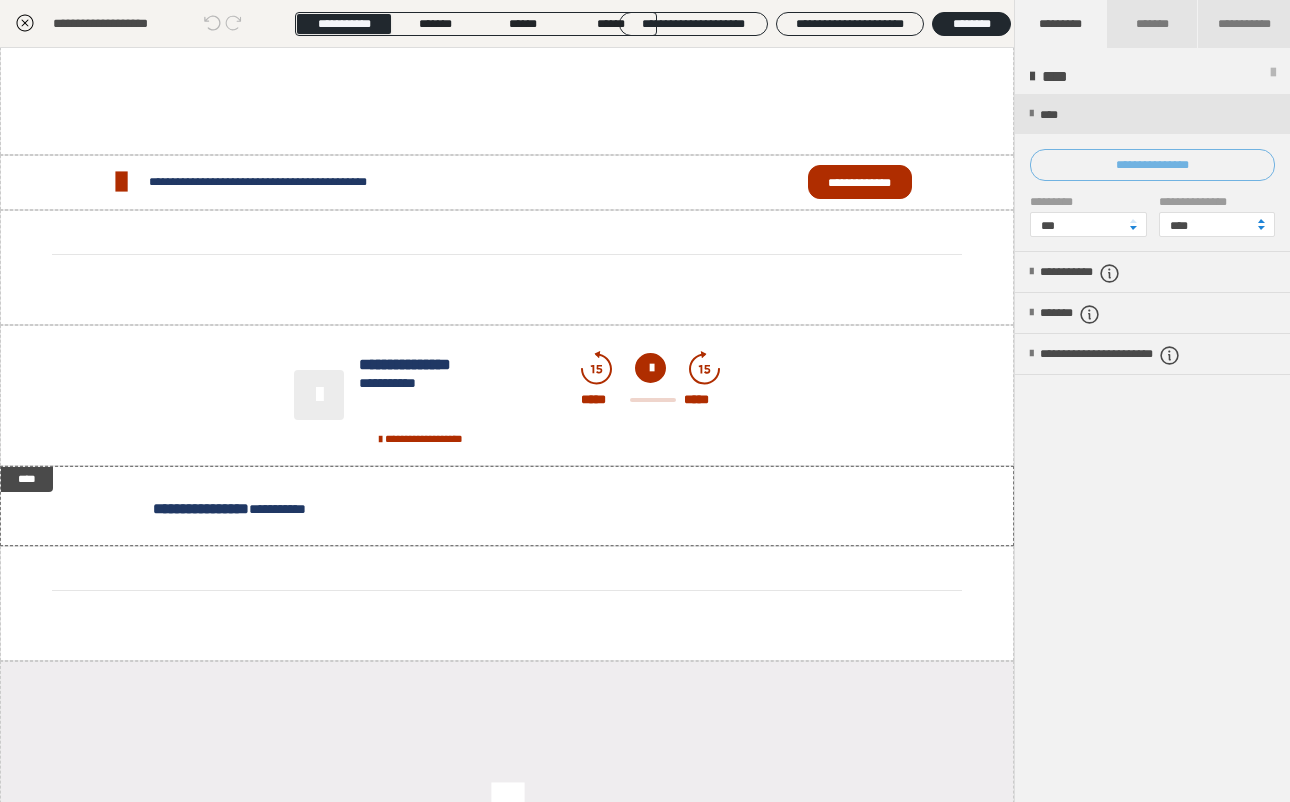 click on "**********" at bounding box center (1152, 165) 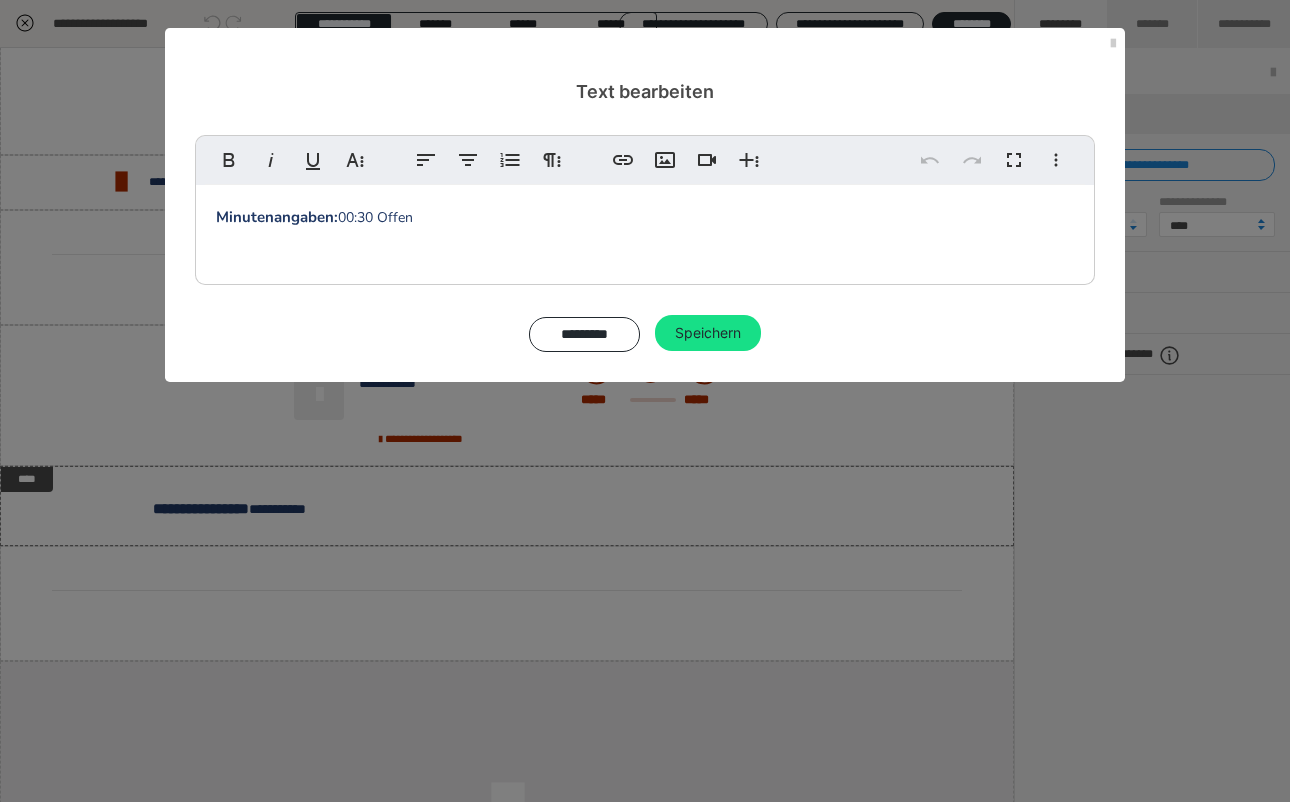 click on "00:30 Offen" at bounding box center (375, 217) 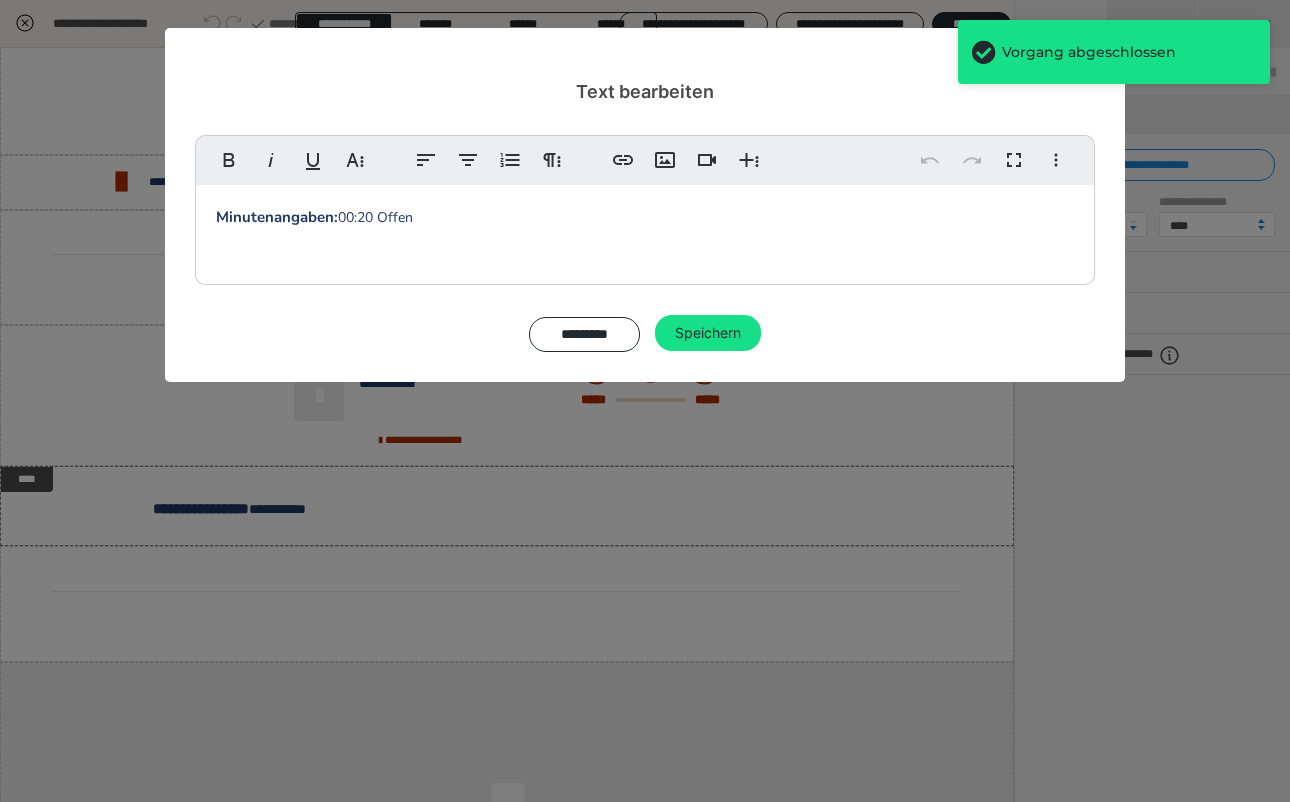 type 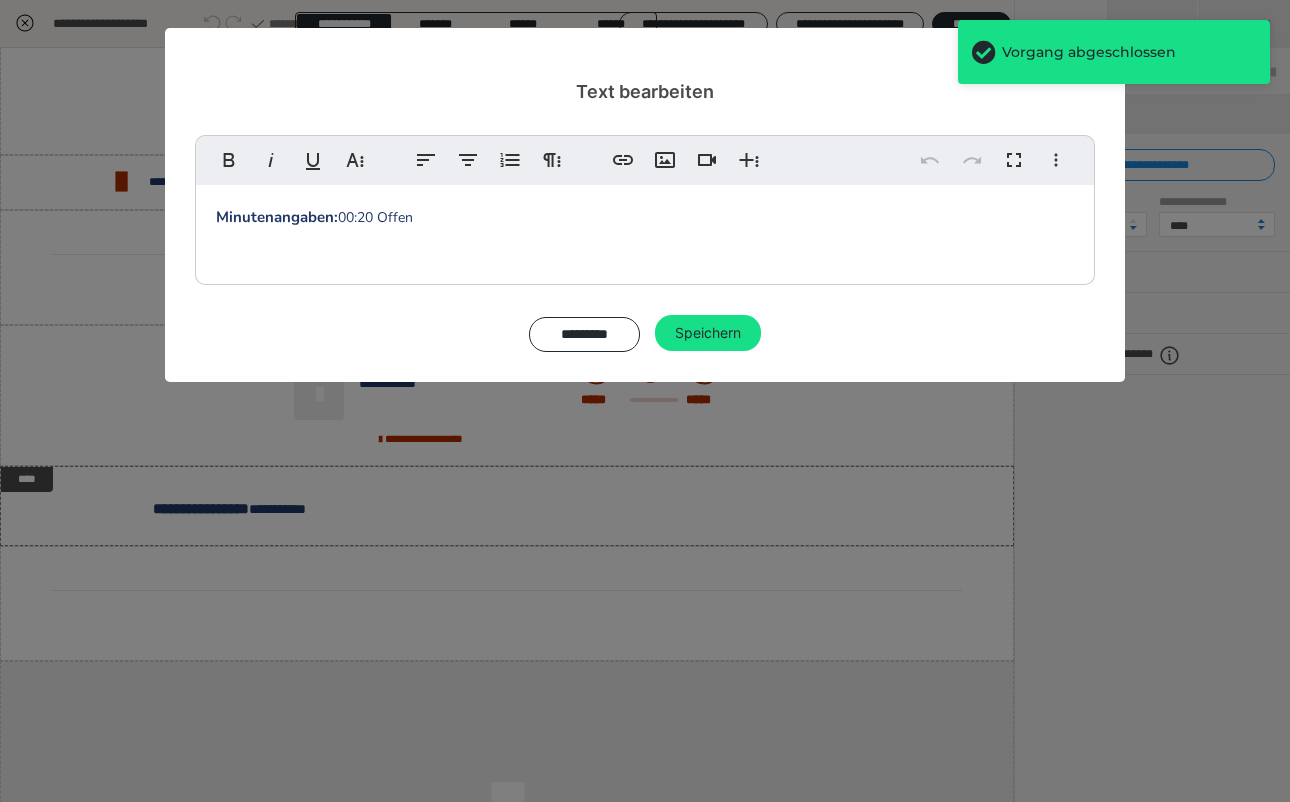 click on "Minutenangaben:  00:20 Offen" at bounding box center [645, 230] 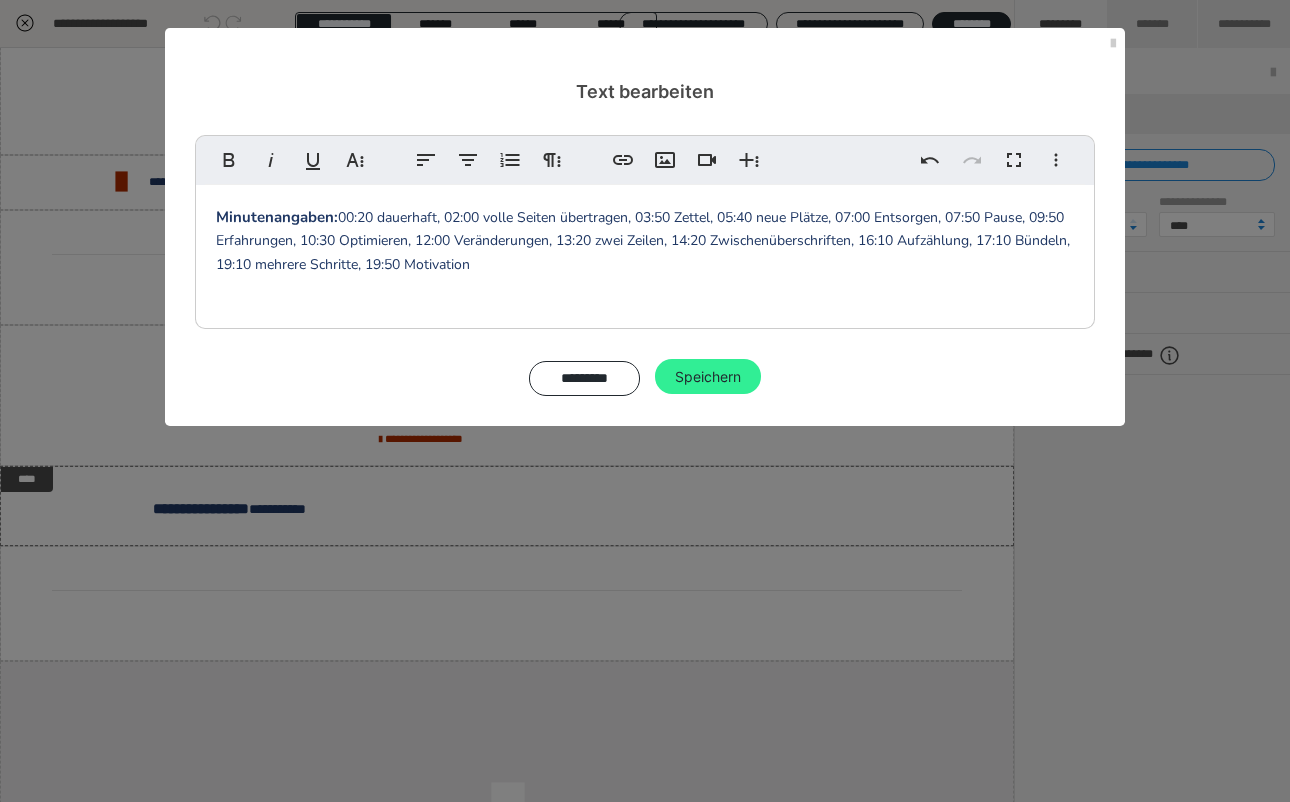 click on "Speichern" at bounding box center (708, 377) 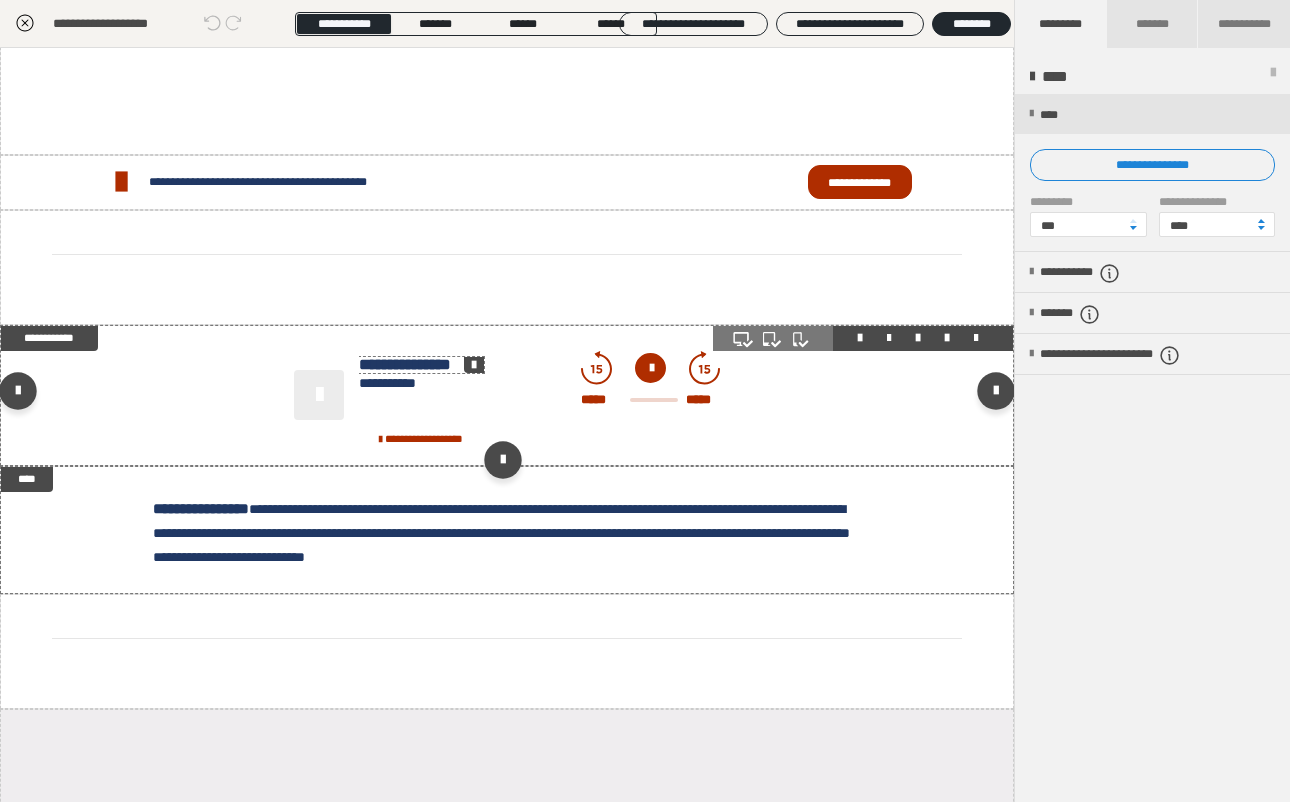 click on "**********" at bounding box center (421, 365) 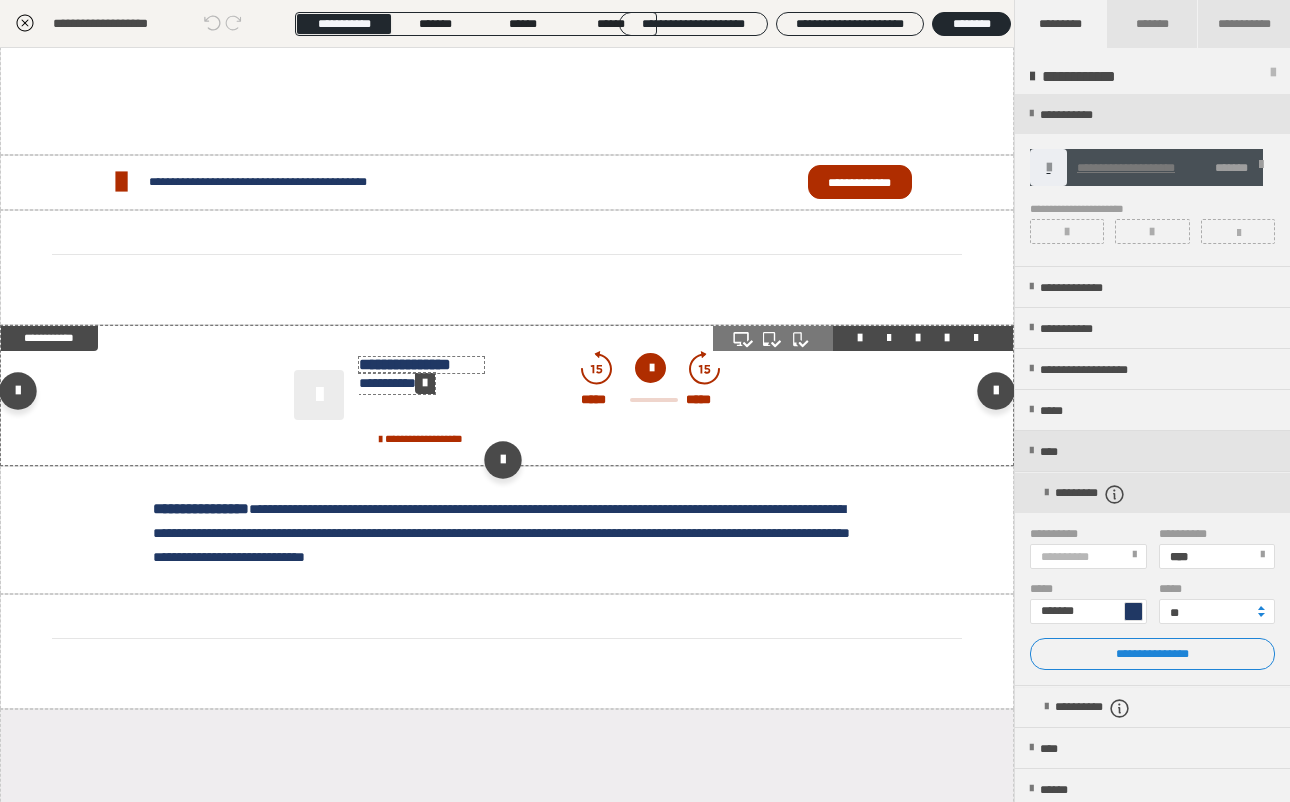 click at bounding box center (425, 383) 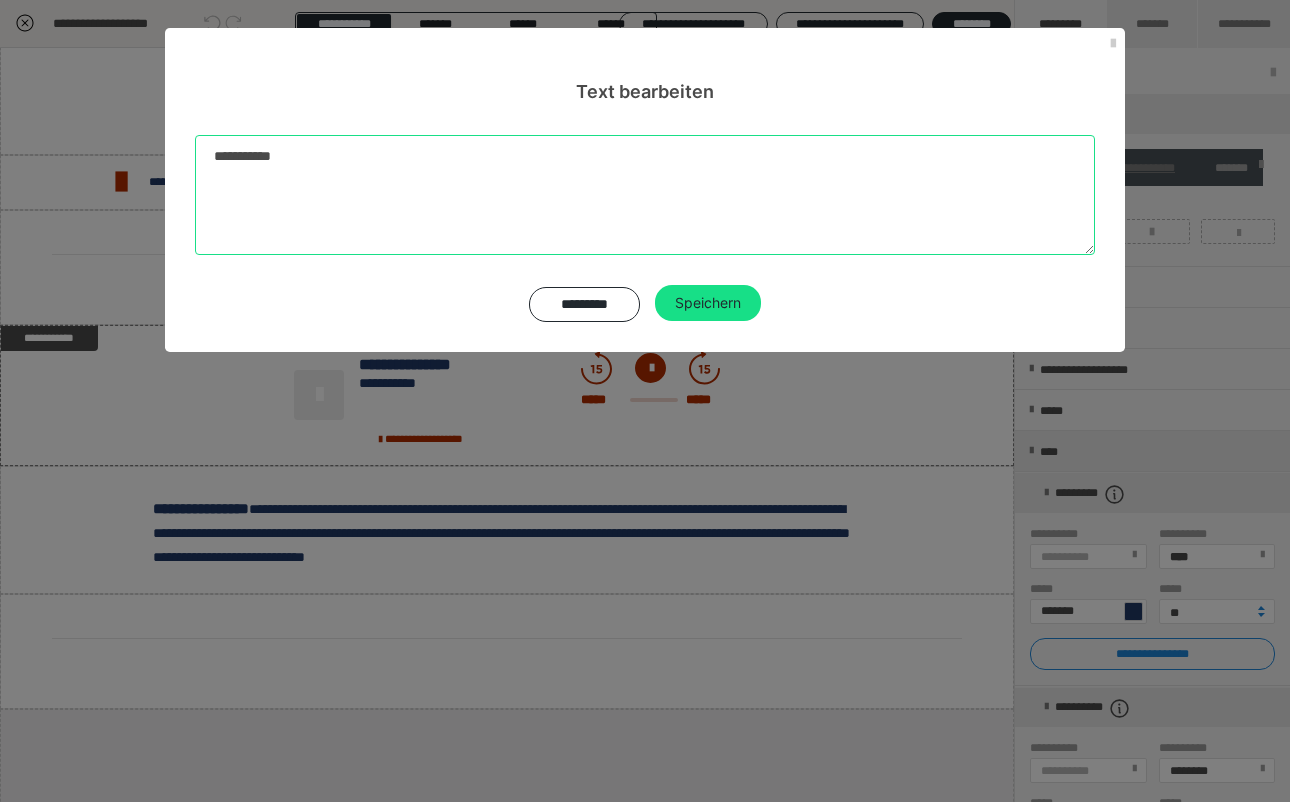 drag, startPoint x: 295, startPoint y: 154, endPoint x: 122, endPoint y: 159, distance: 173.07224 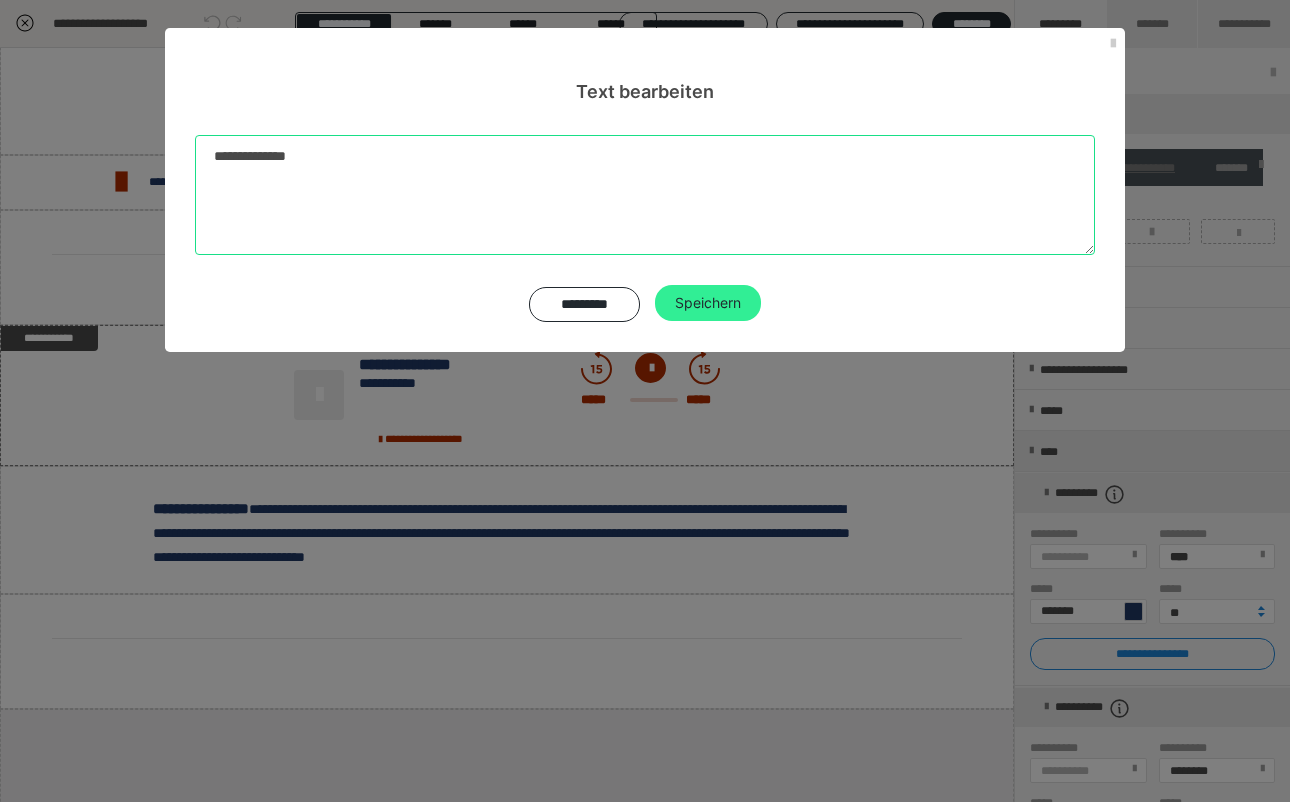 type on "**********" 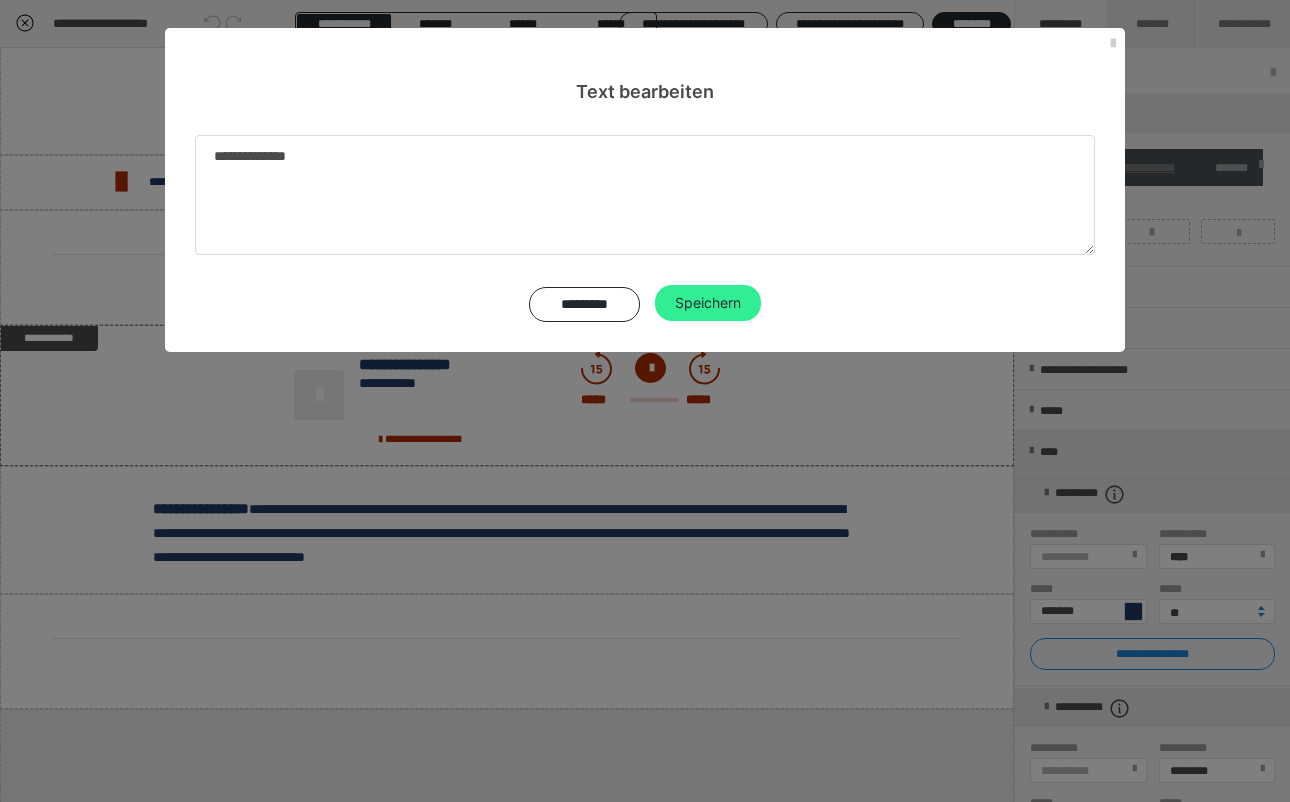 click on "Speichern" at bounding box center (708, 303) 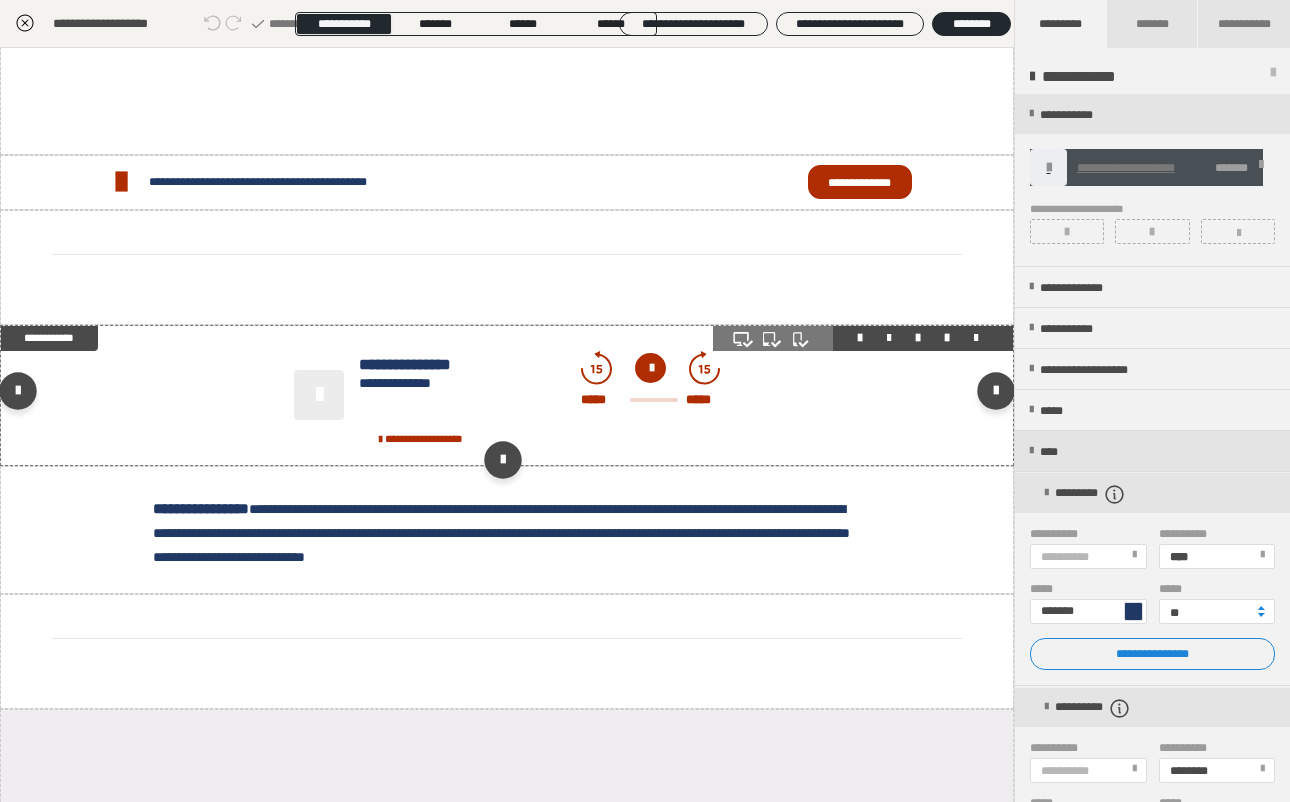 click at bounding box center [319, 395] 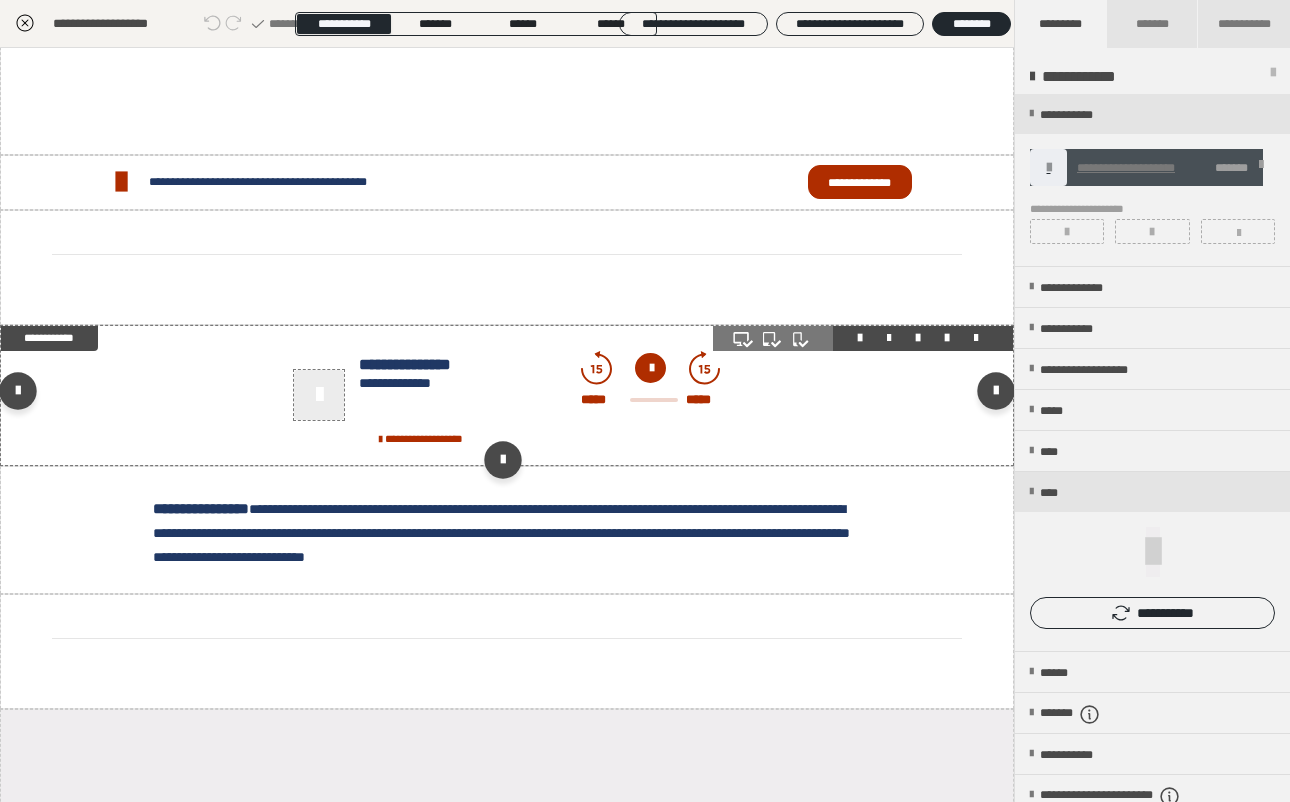 click at bounding box center [319, 395] 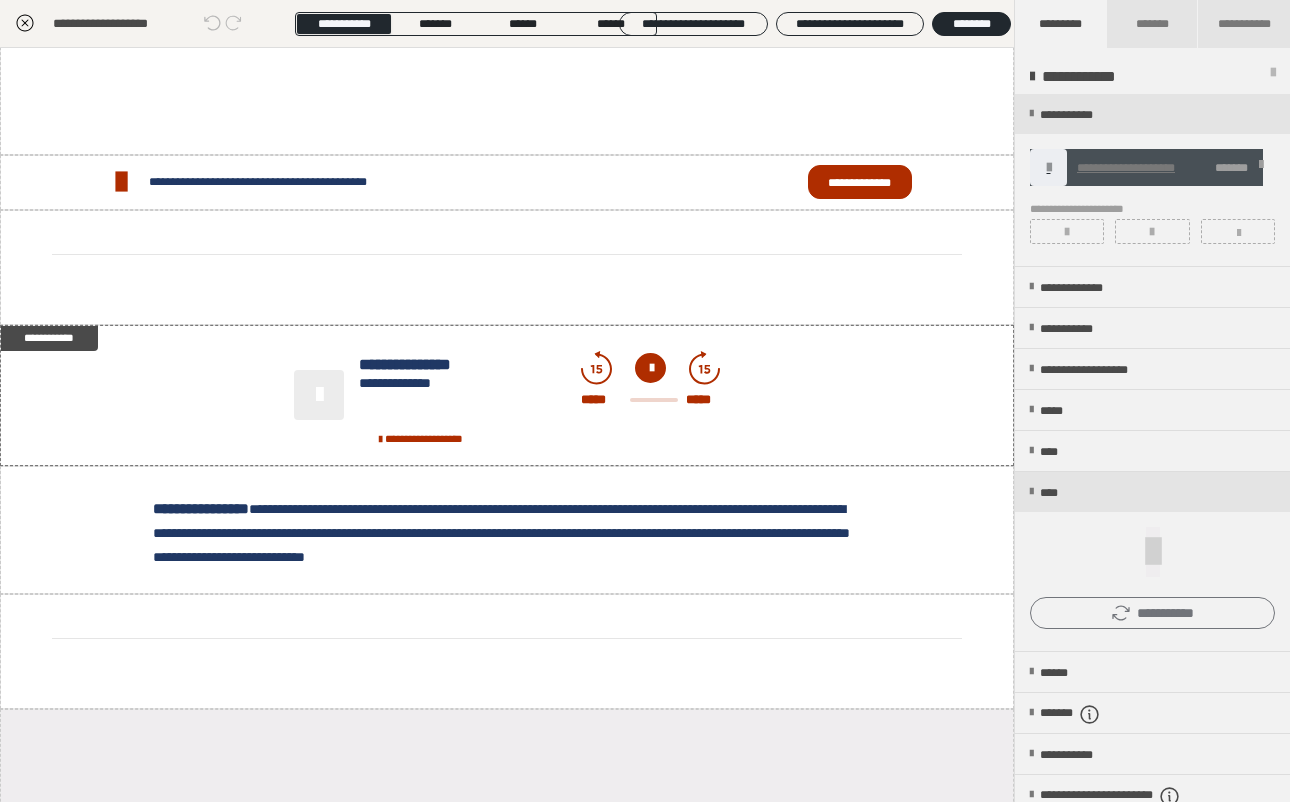 click on "**********" at bounding box center (1152, 613) 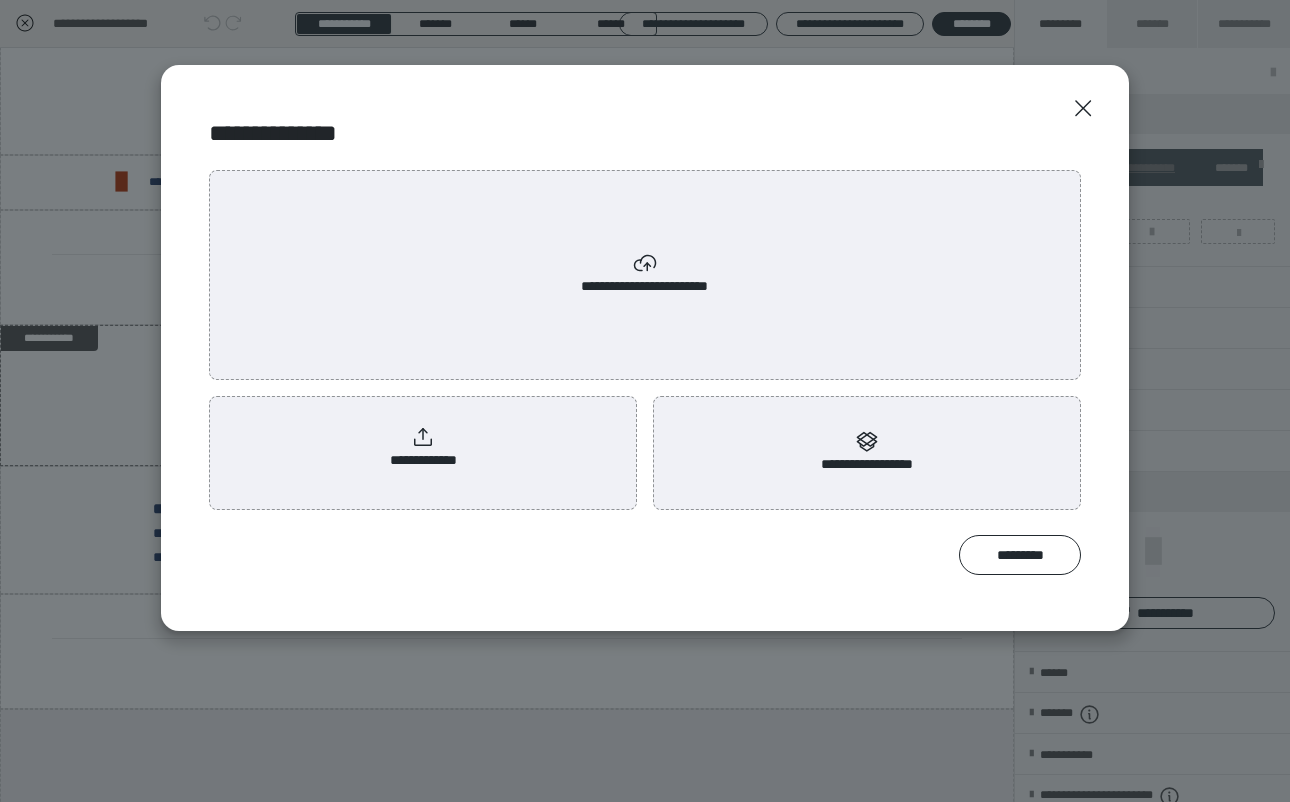click on "**********" at bounding box center (645, 274) 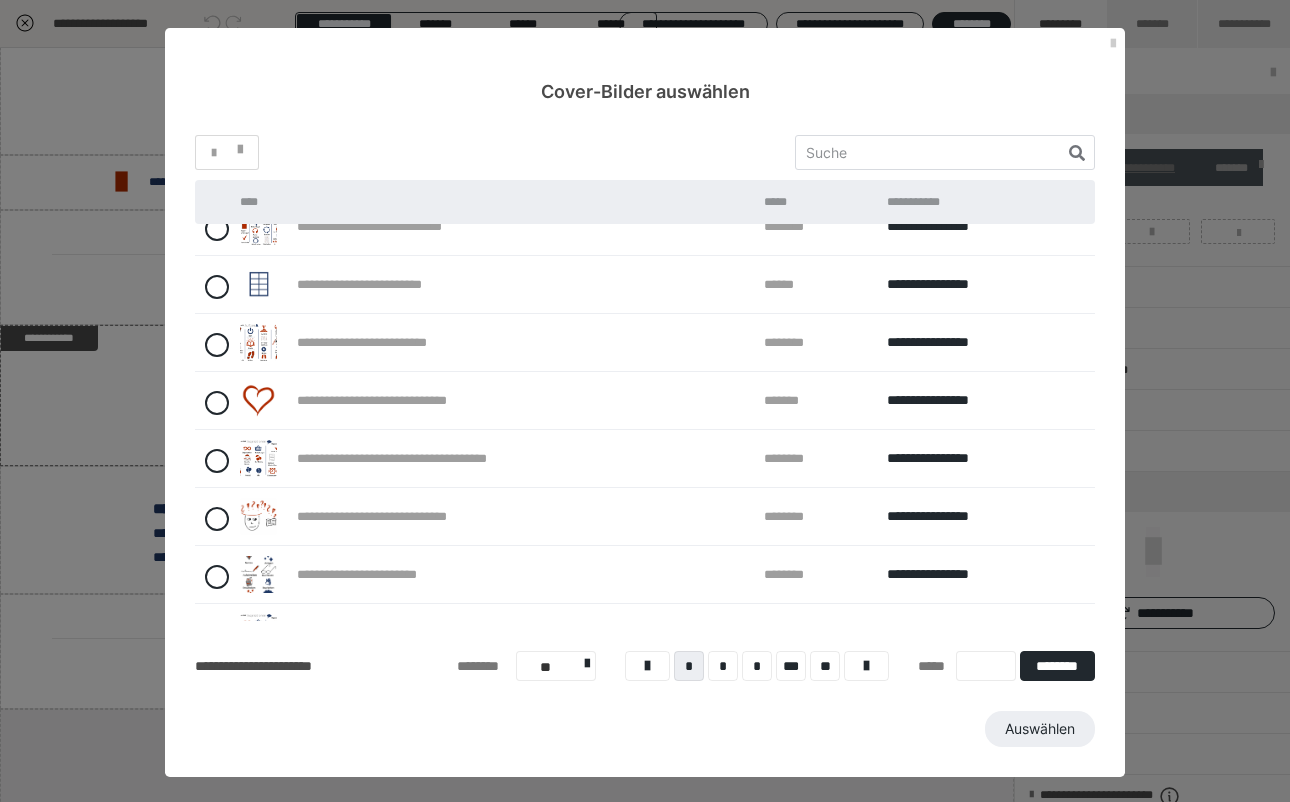 scroll, scrollTop: 168, scrollLeft: 0, axis: vertical 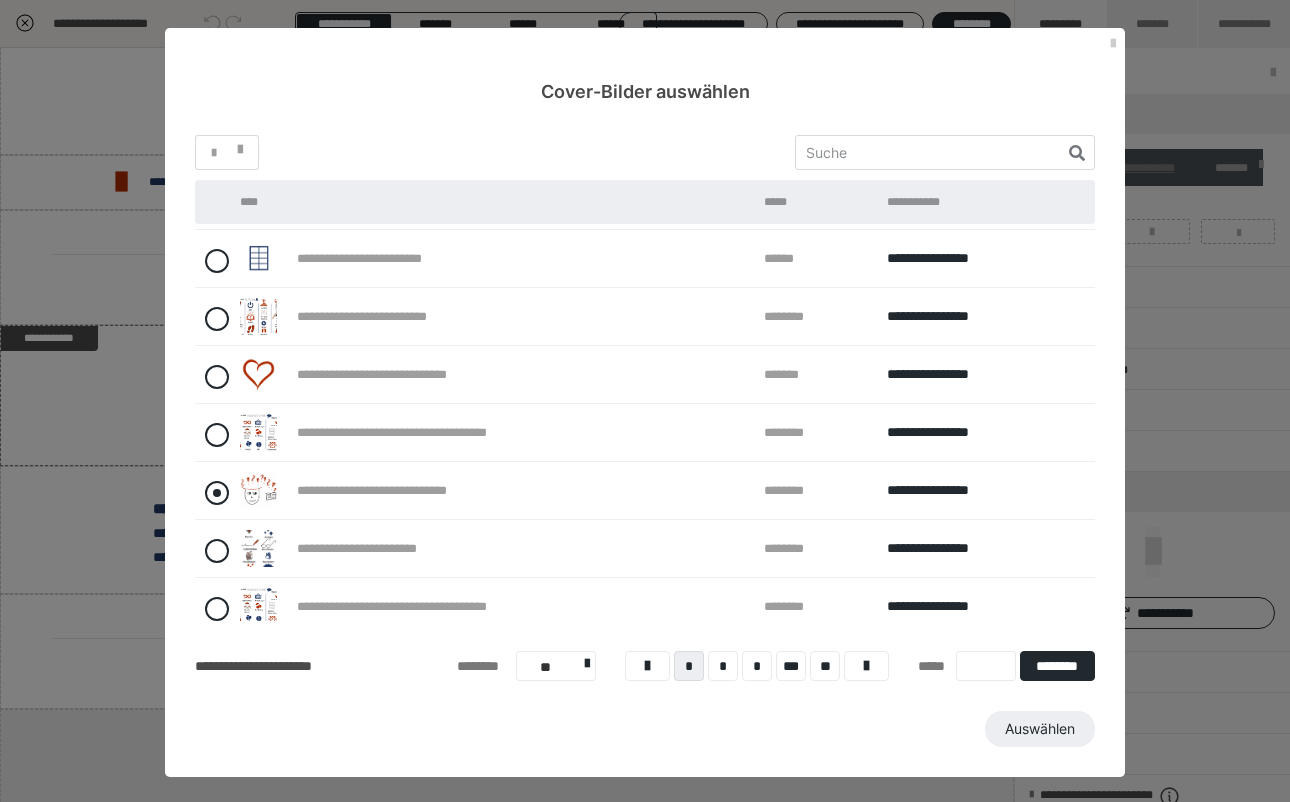 click at bounding box center (217, 493) 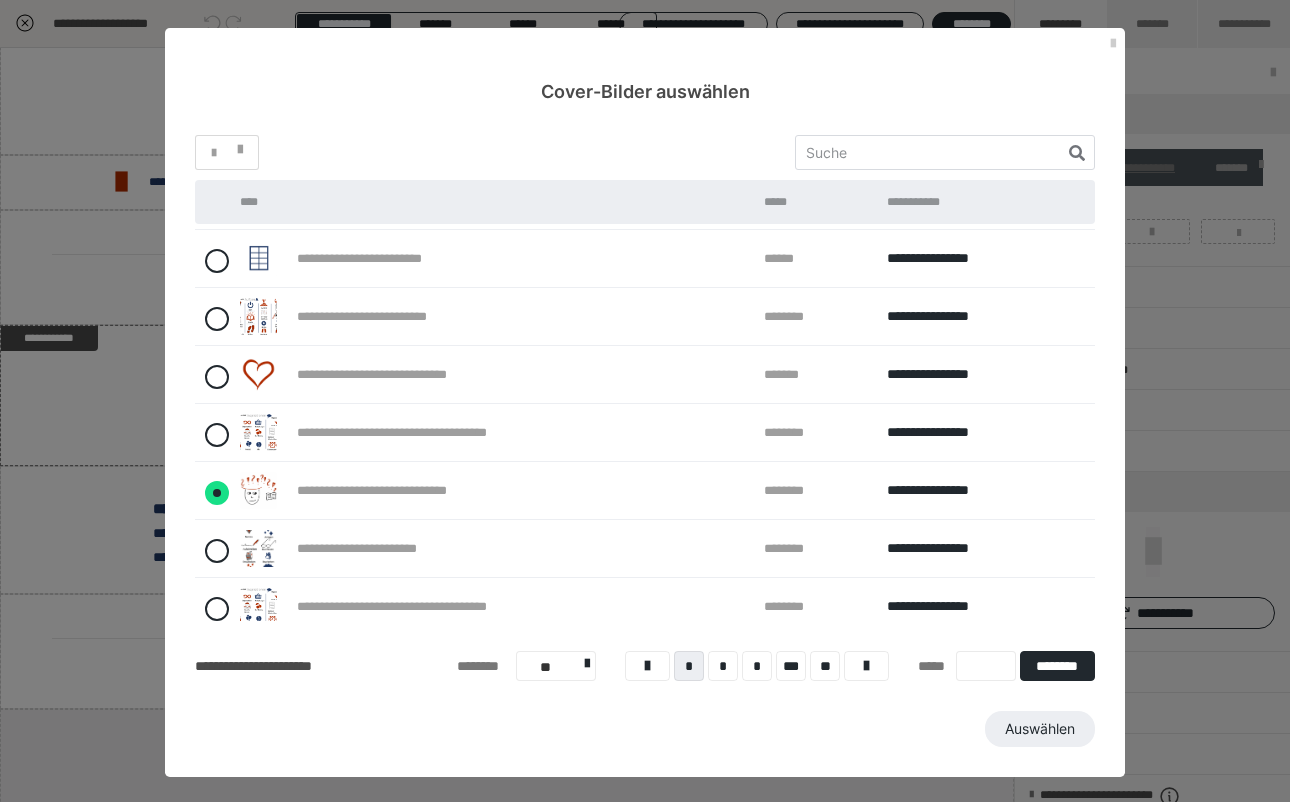 radio on "****" 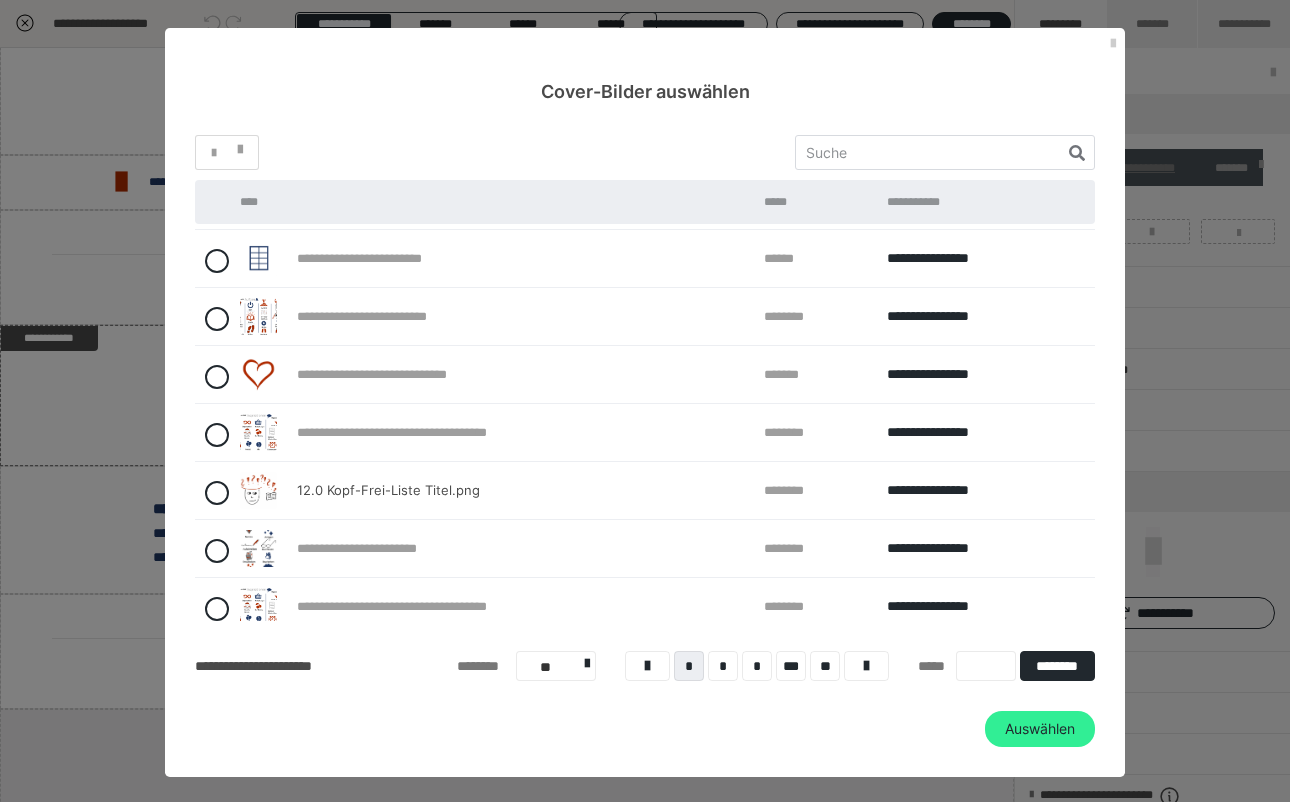 click on "Auswählen" at bounding box center [1040, 729] 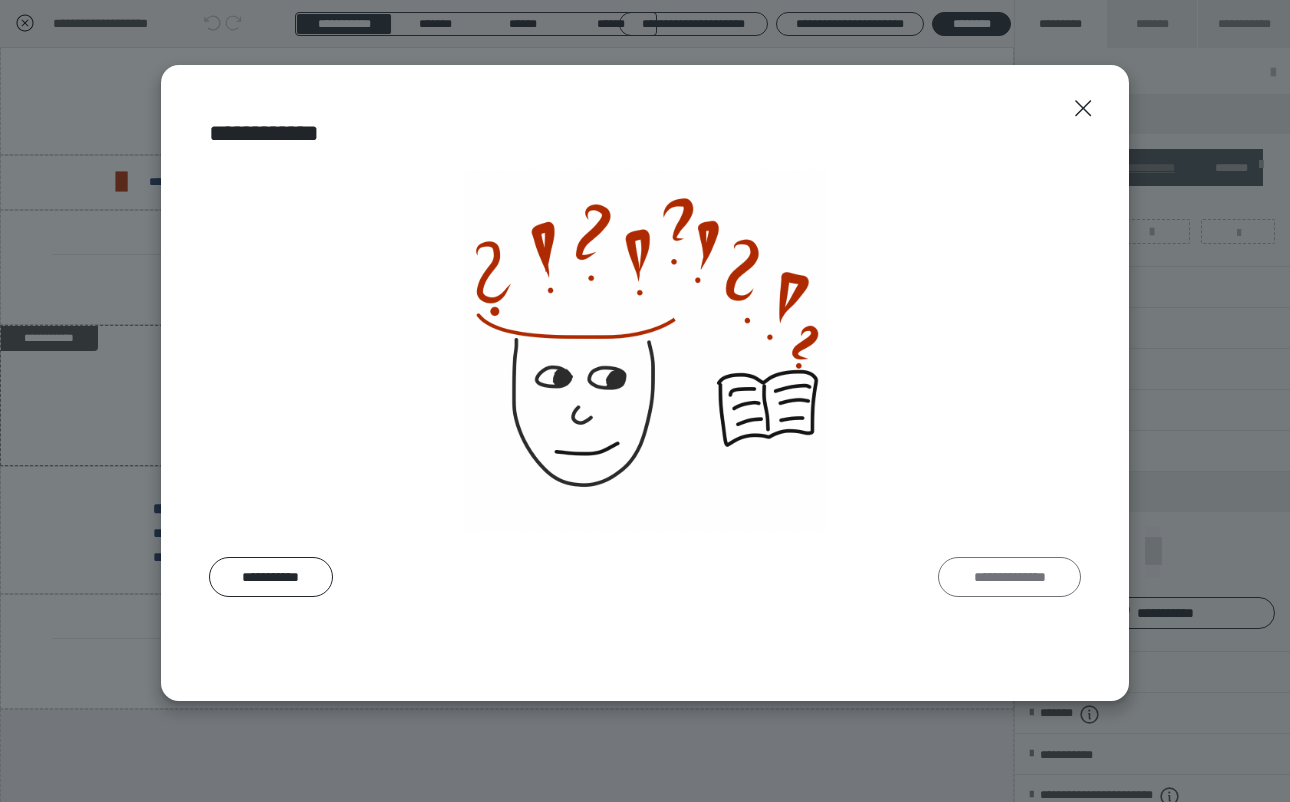 click on "**********" at bounding box center (1009, 577) 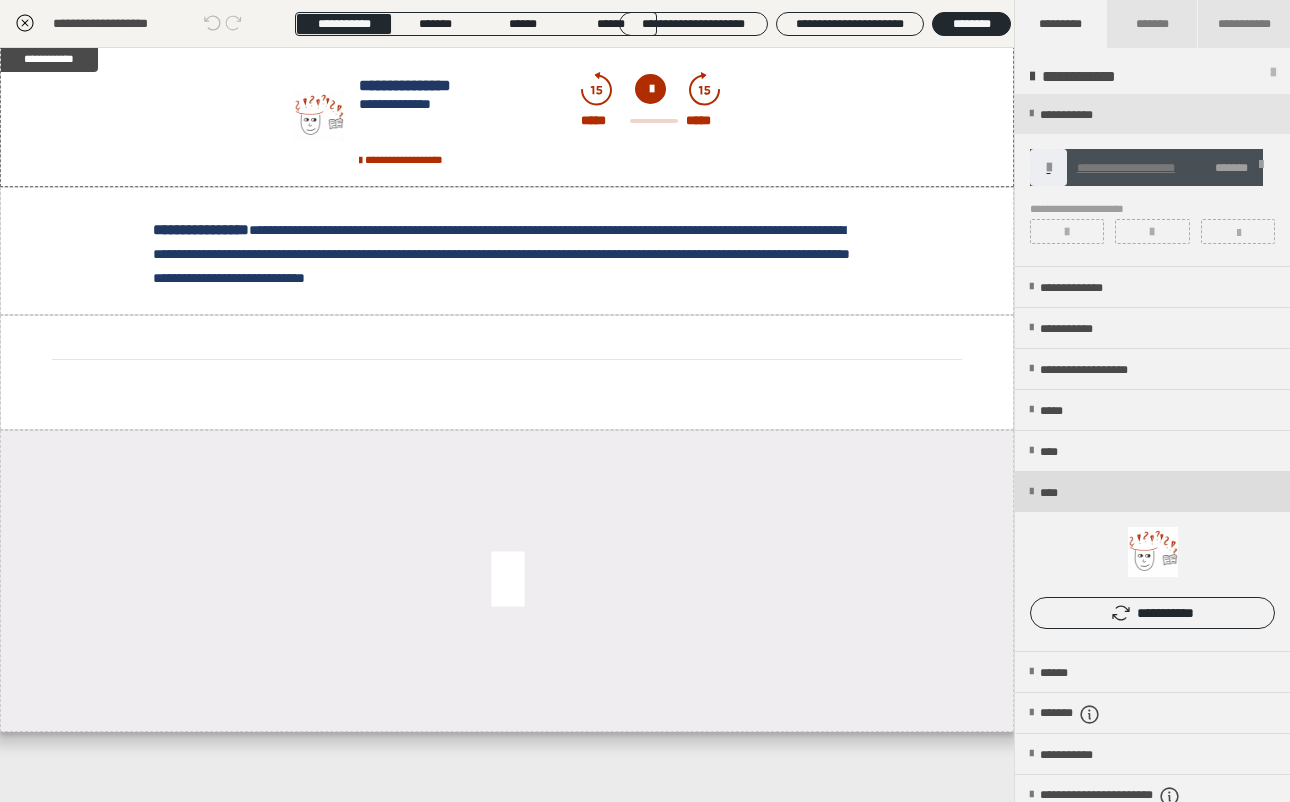 scroll, scrollTop: 944, scrollLeft: 0, axis: vertical 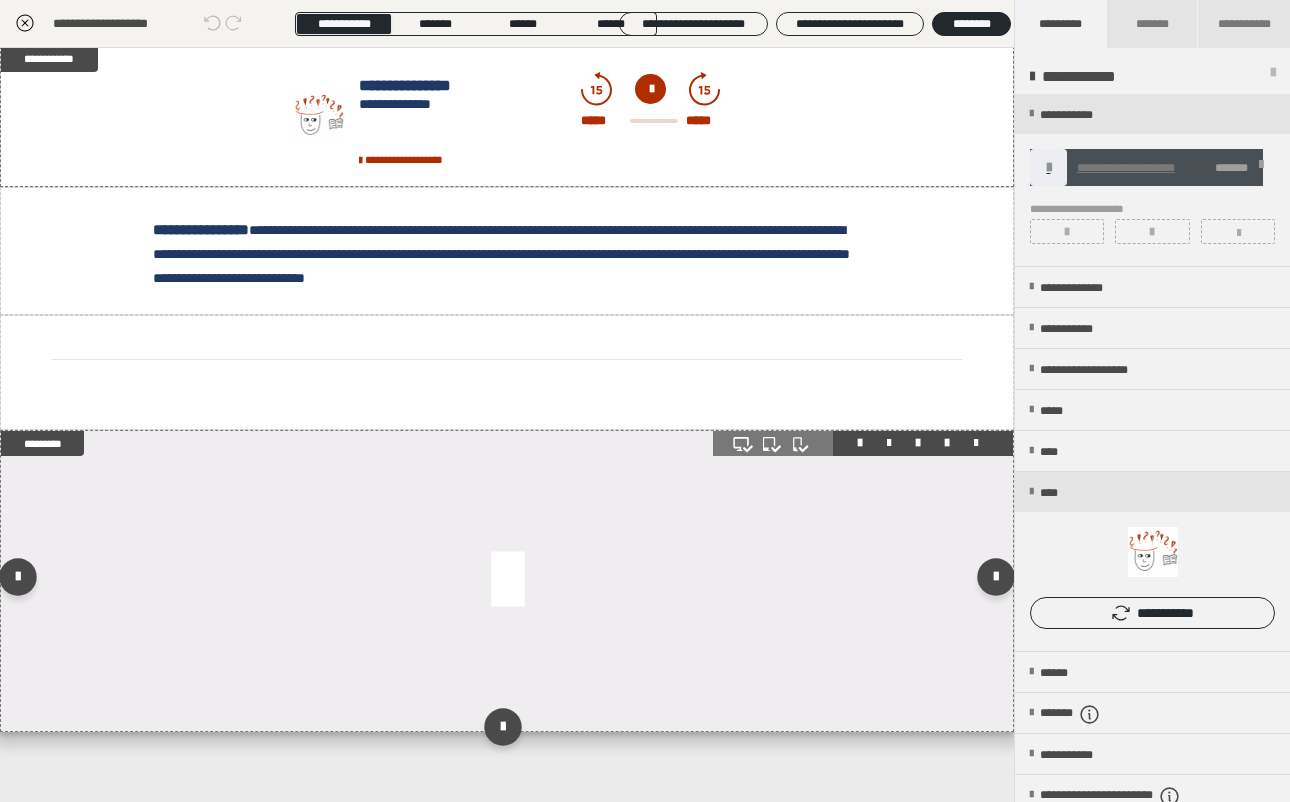 click at bounding box center [947, 443] 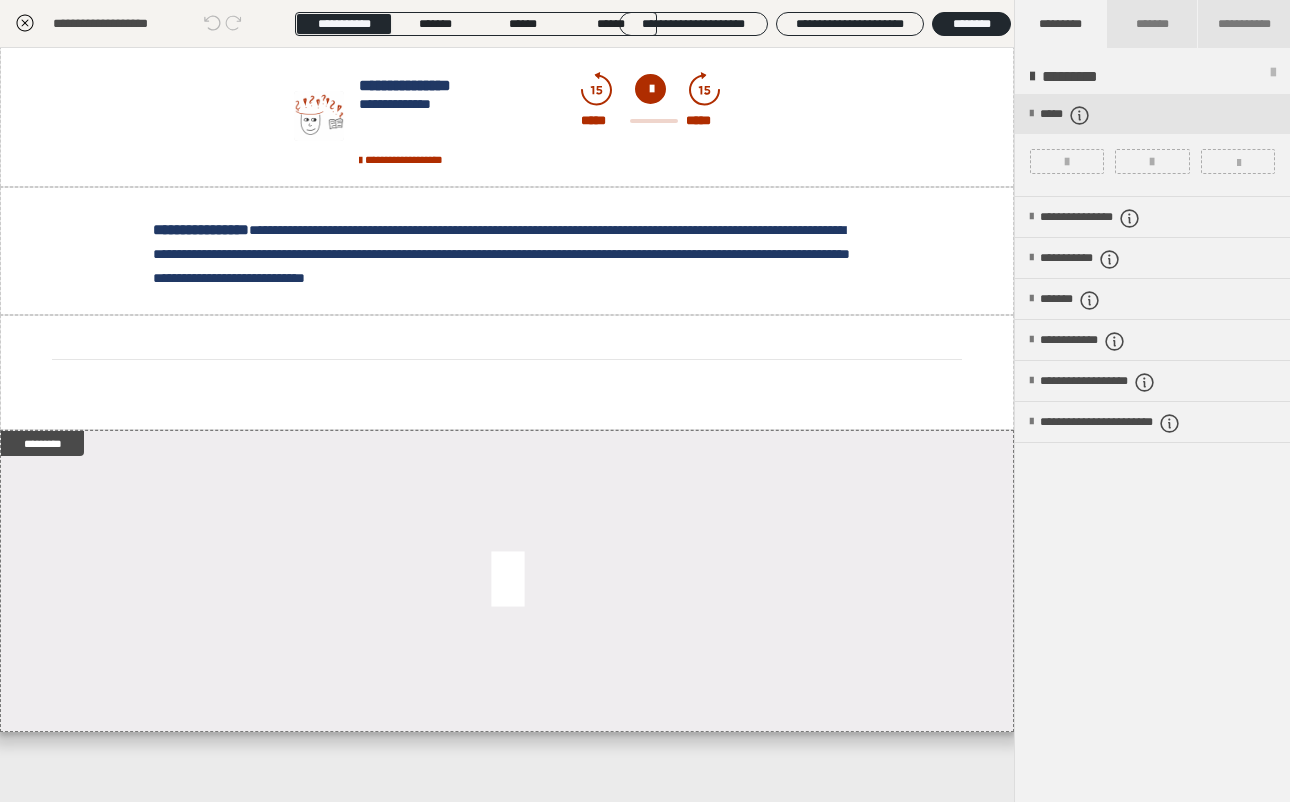 click on "*****" at bounding box center (1152, 145) 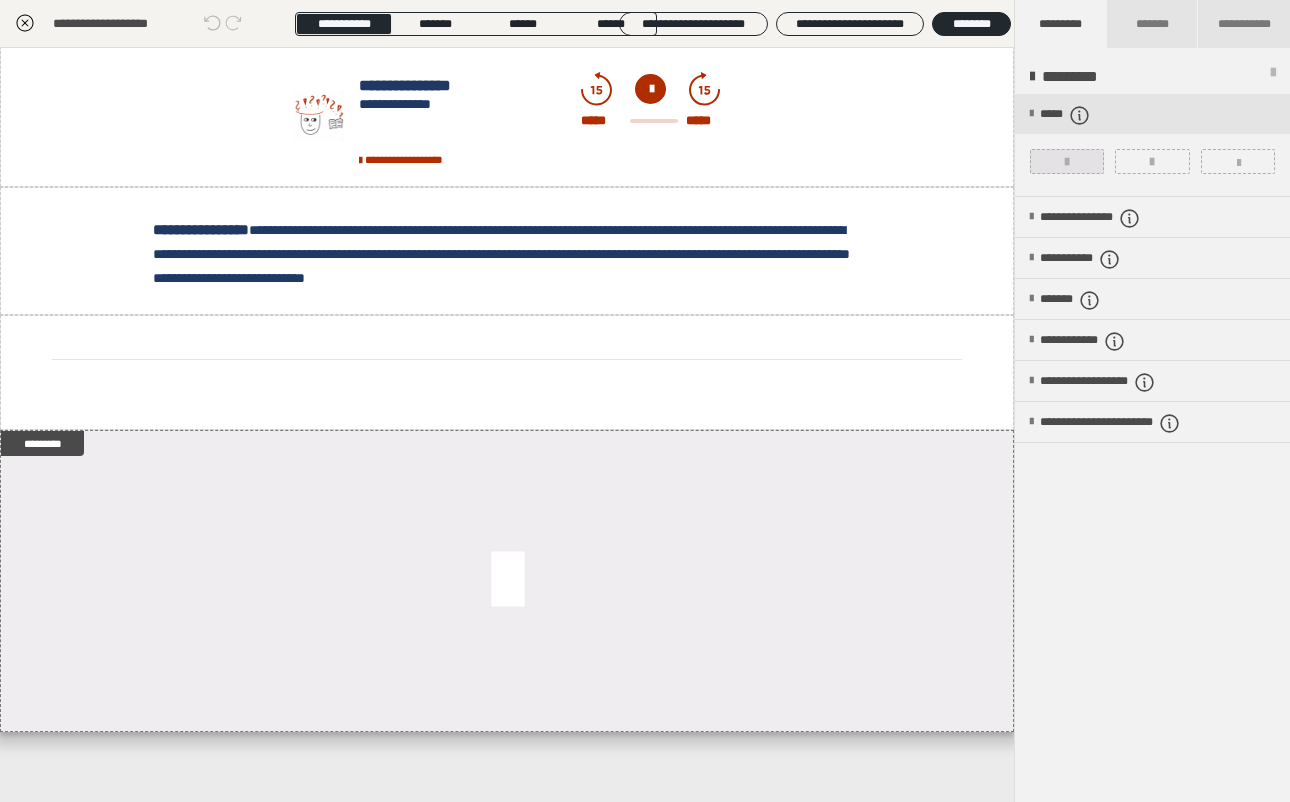 click at bounding box center [1067, 162] 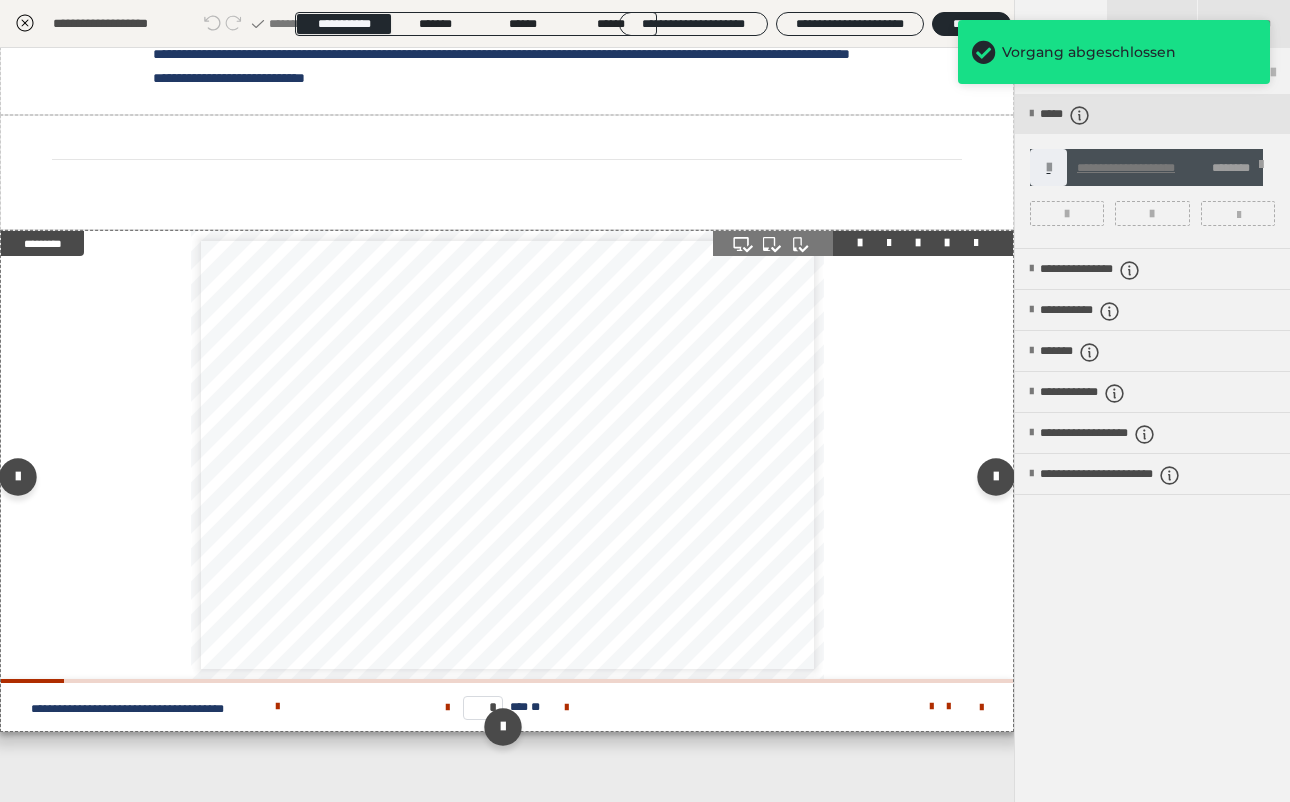 scroll, scrollTop: 1144, scrollLeft: 0, axis: vertical 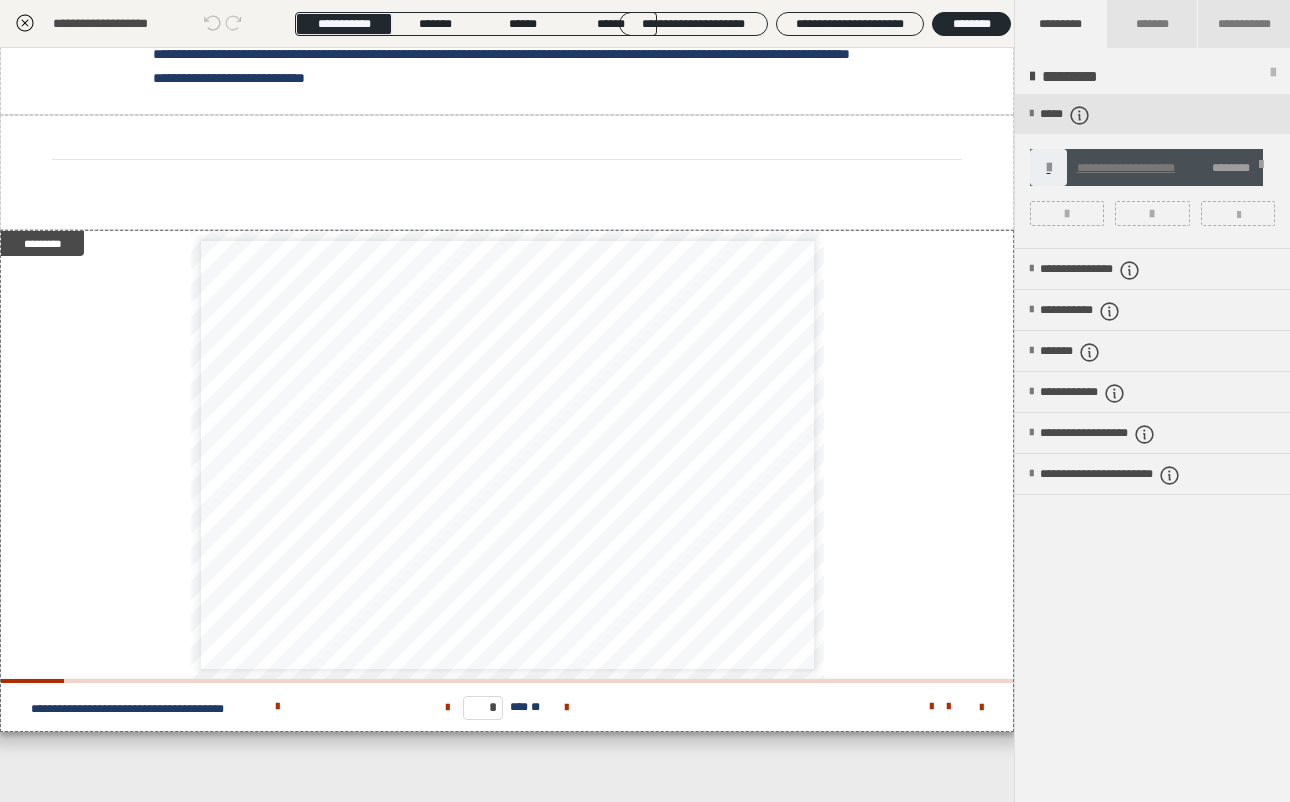 click 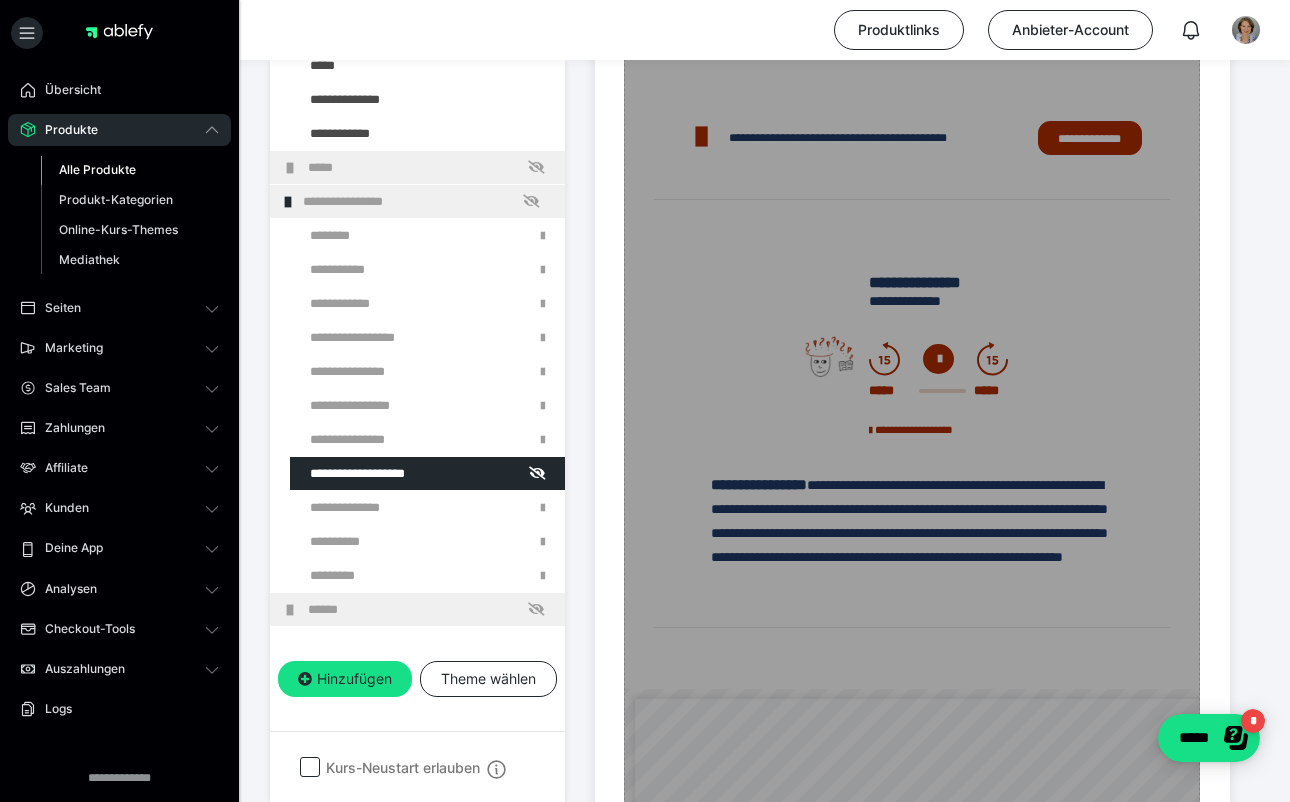 scroll, scrollTop: 1171, scrollLeft: 0, axis: vertical 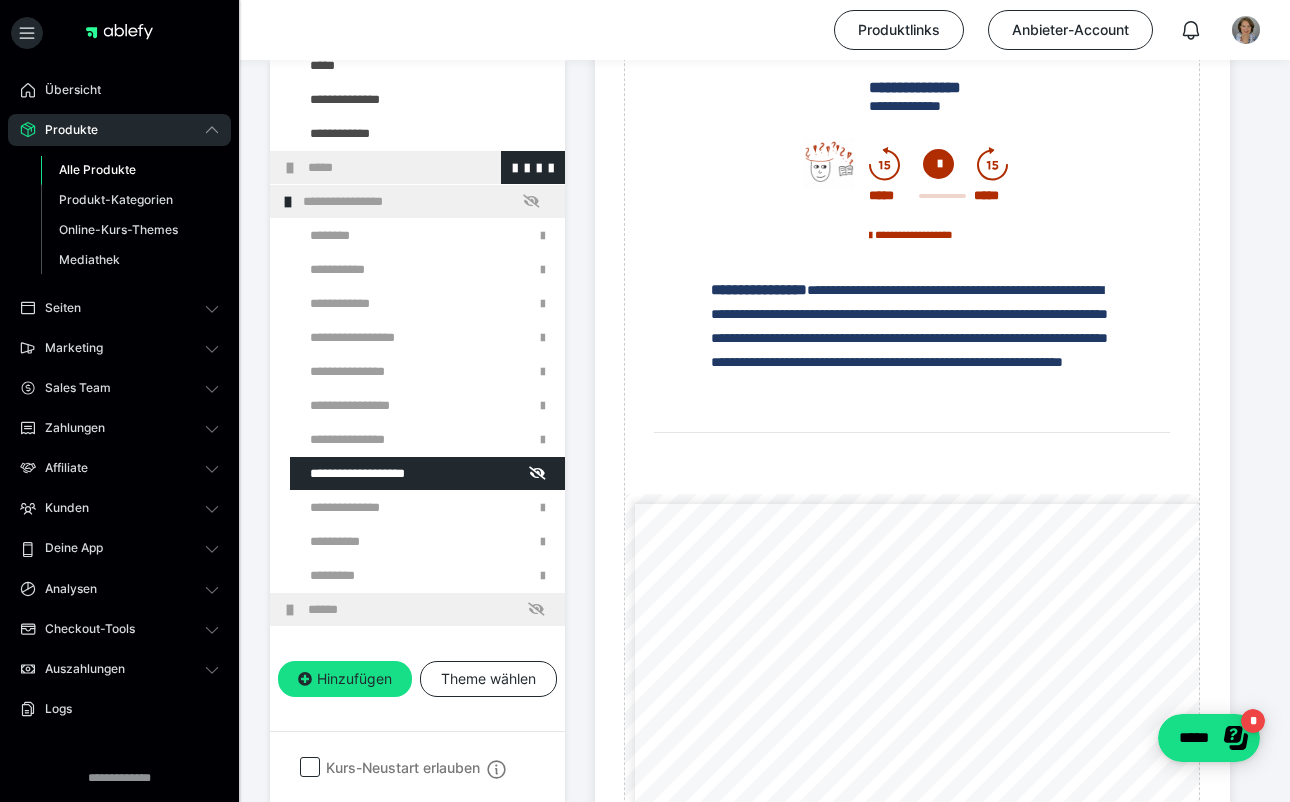 click on "*****" at bounding box center (417, 167) 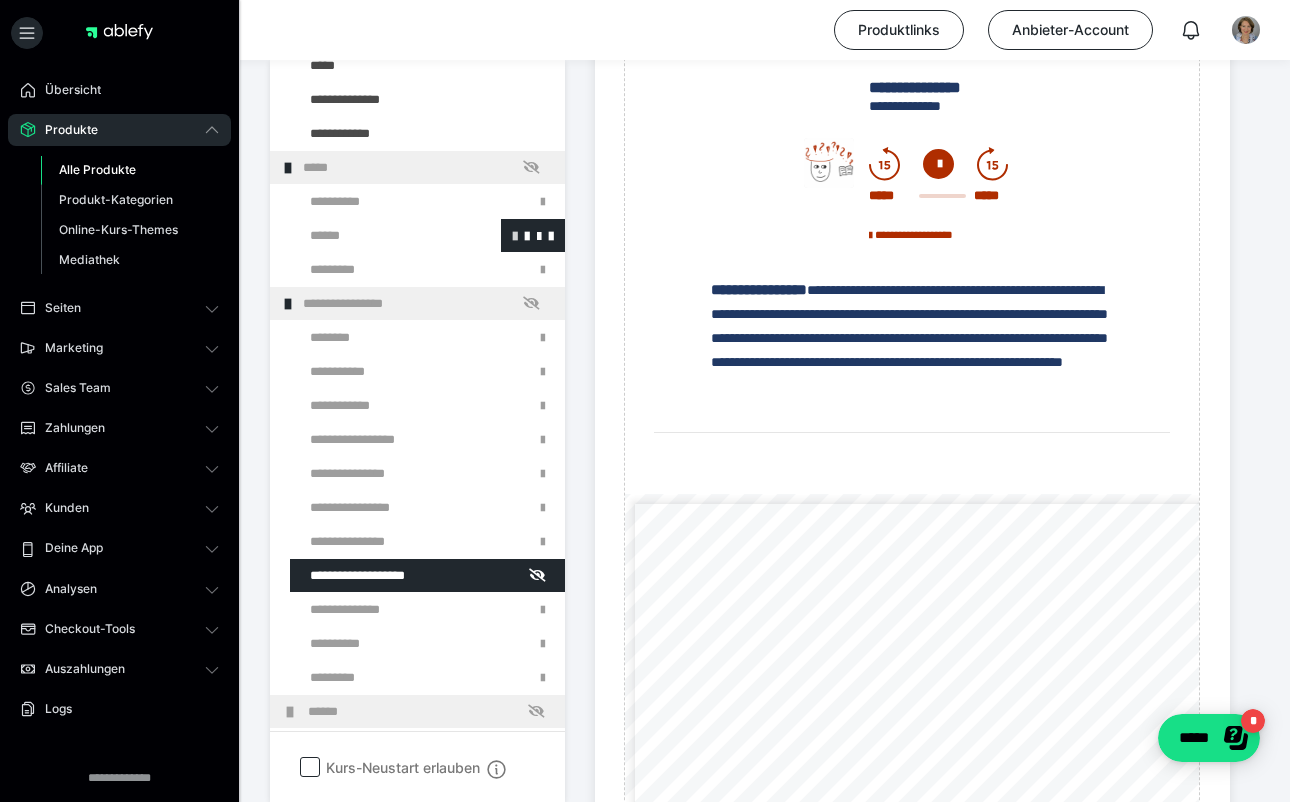 click at bounding box center [515, 235] 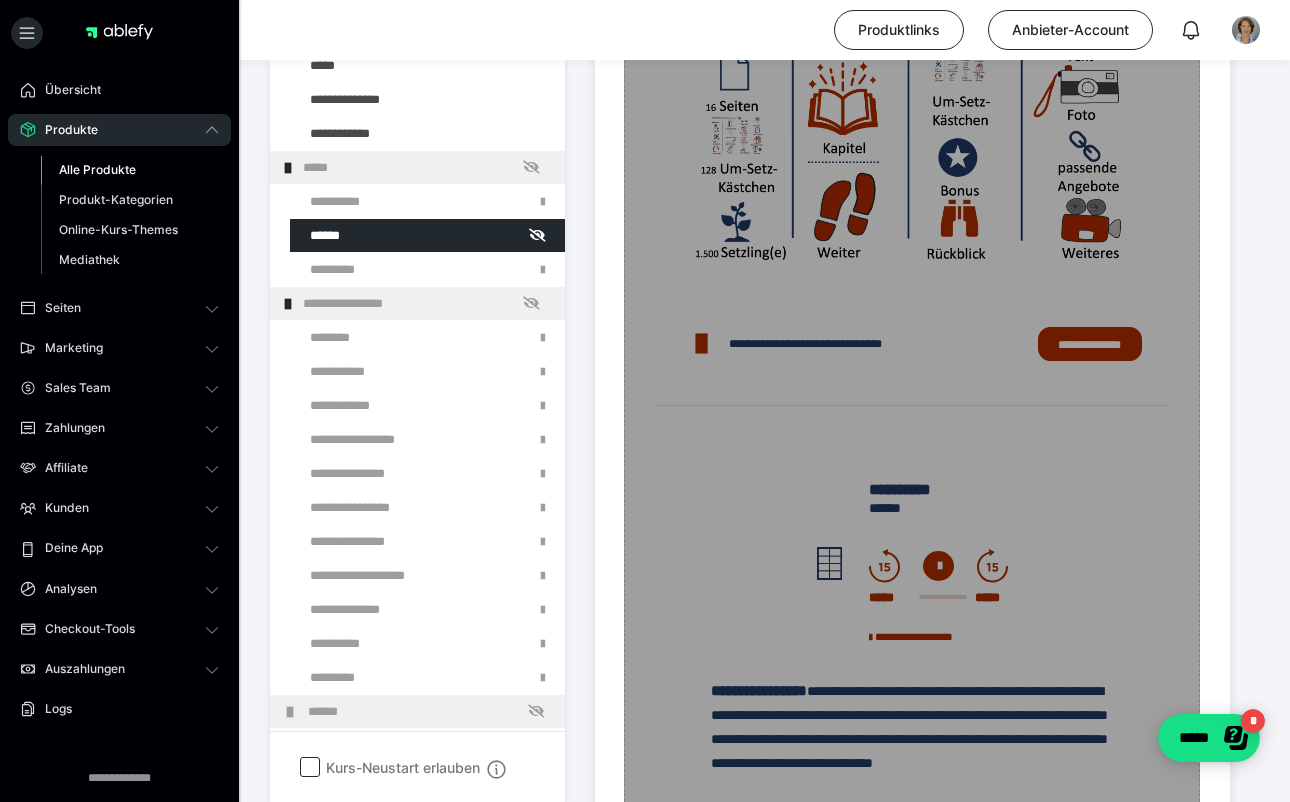 scroll, scrollTop: 857, scrollLeft: 0, axis: vertical 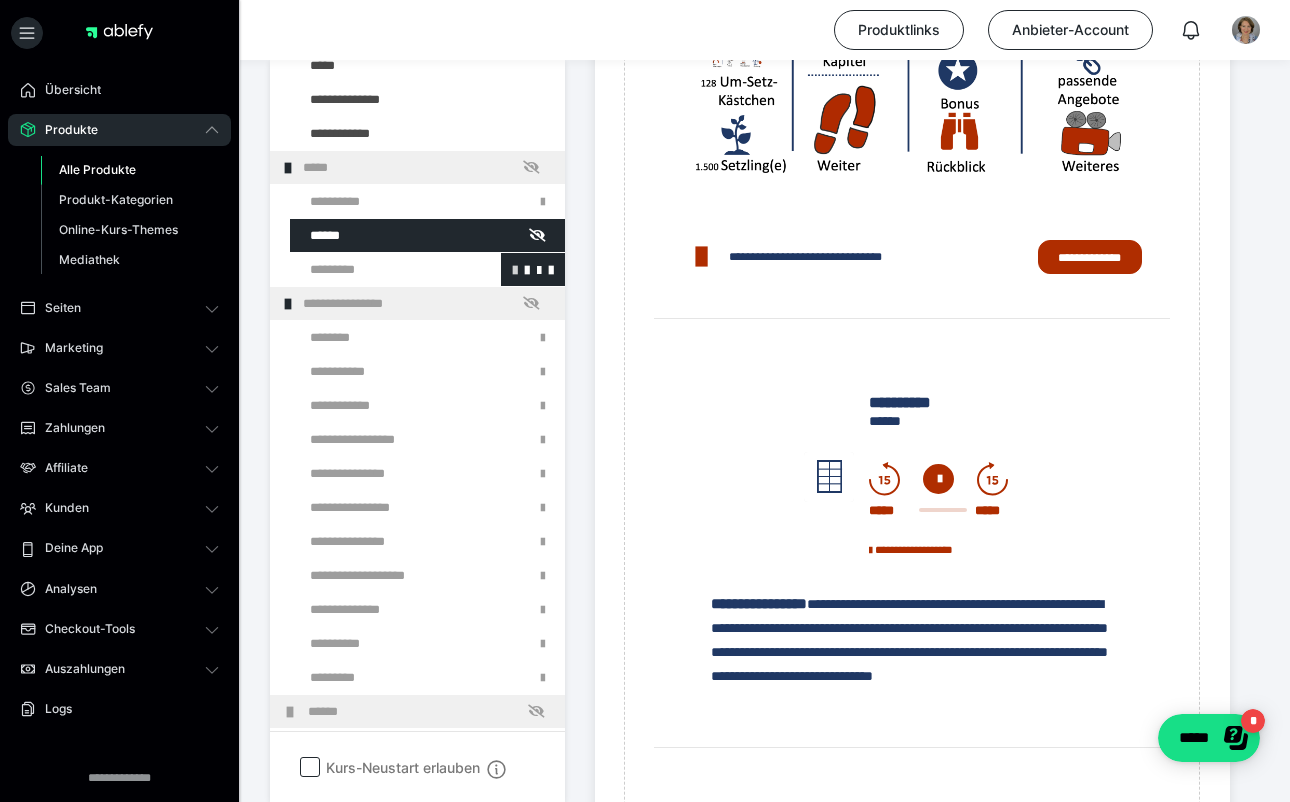 click at bounding box center [515, 269] 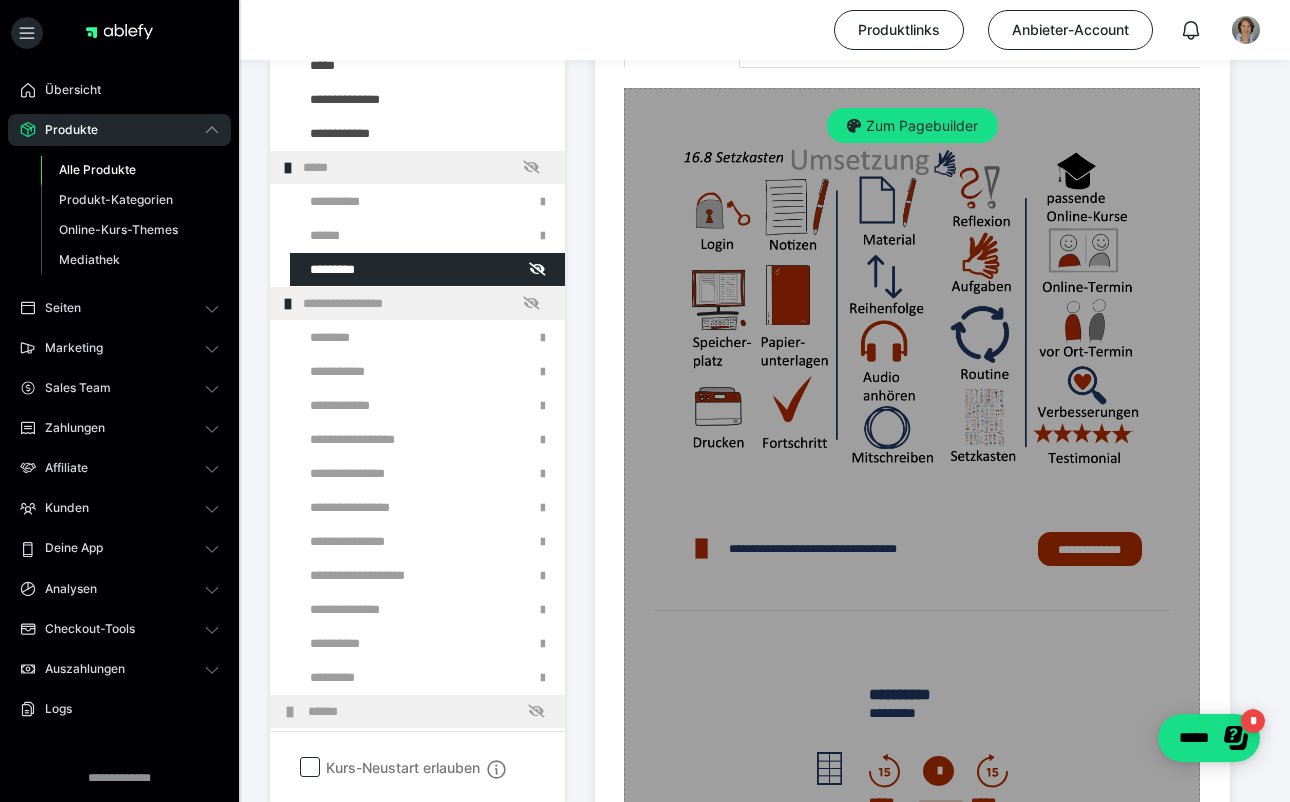 scroll, scrollTop: 767, scrollLeft: 0, axis: vertical 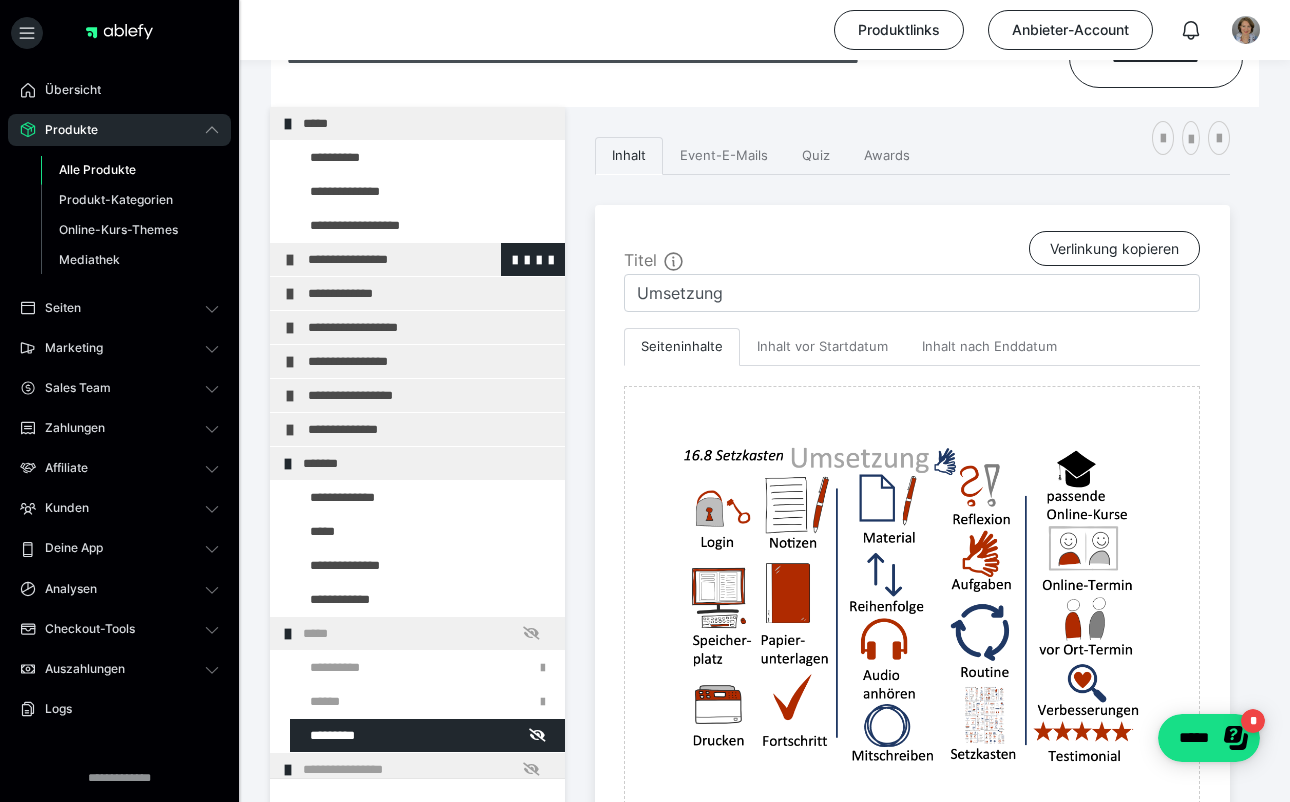 click on "**********" at bounding box center [417, 259] 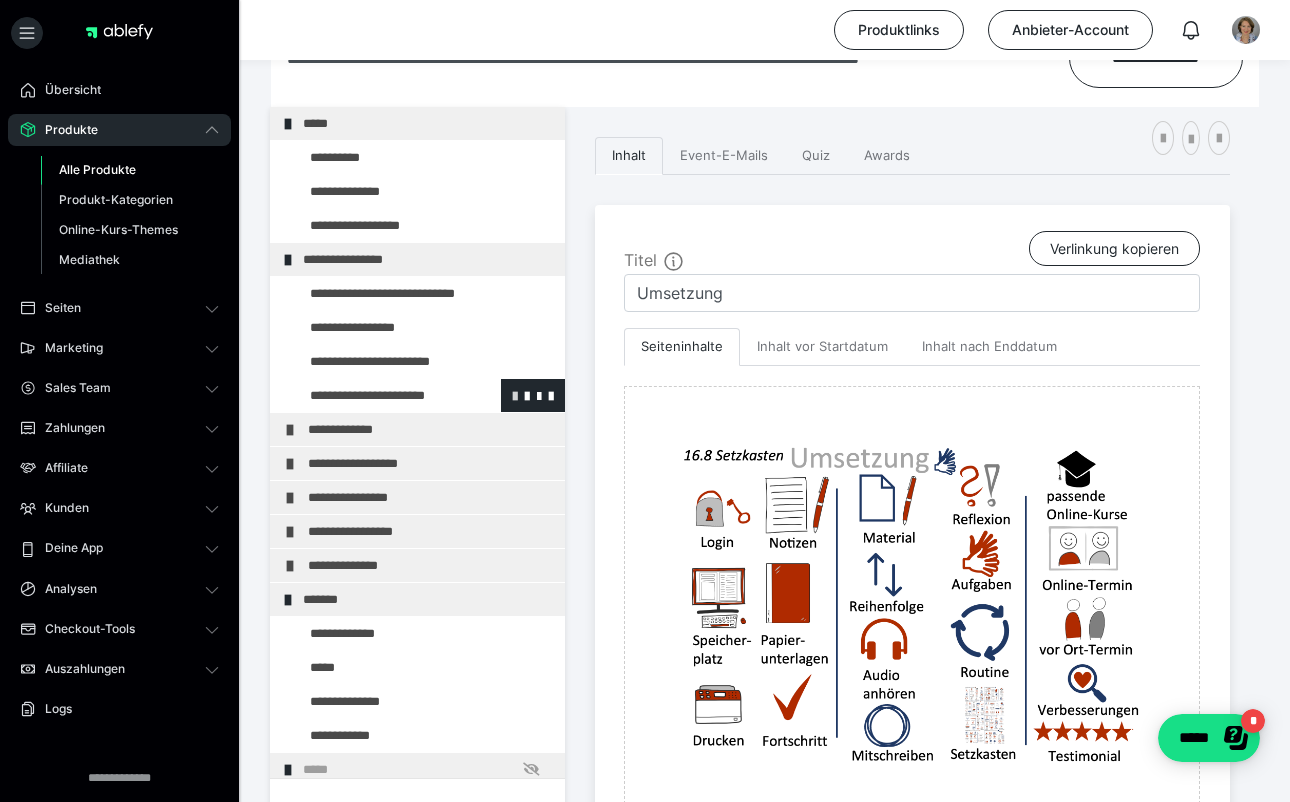 click at bounding box center [515, 395] 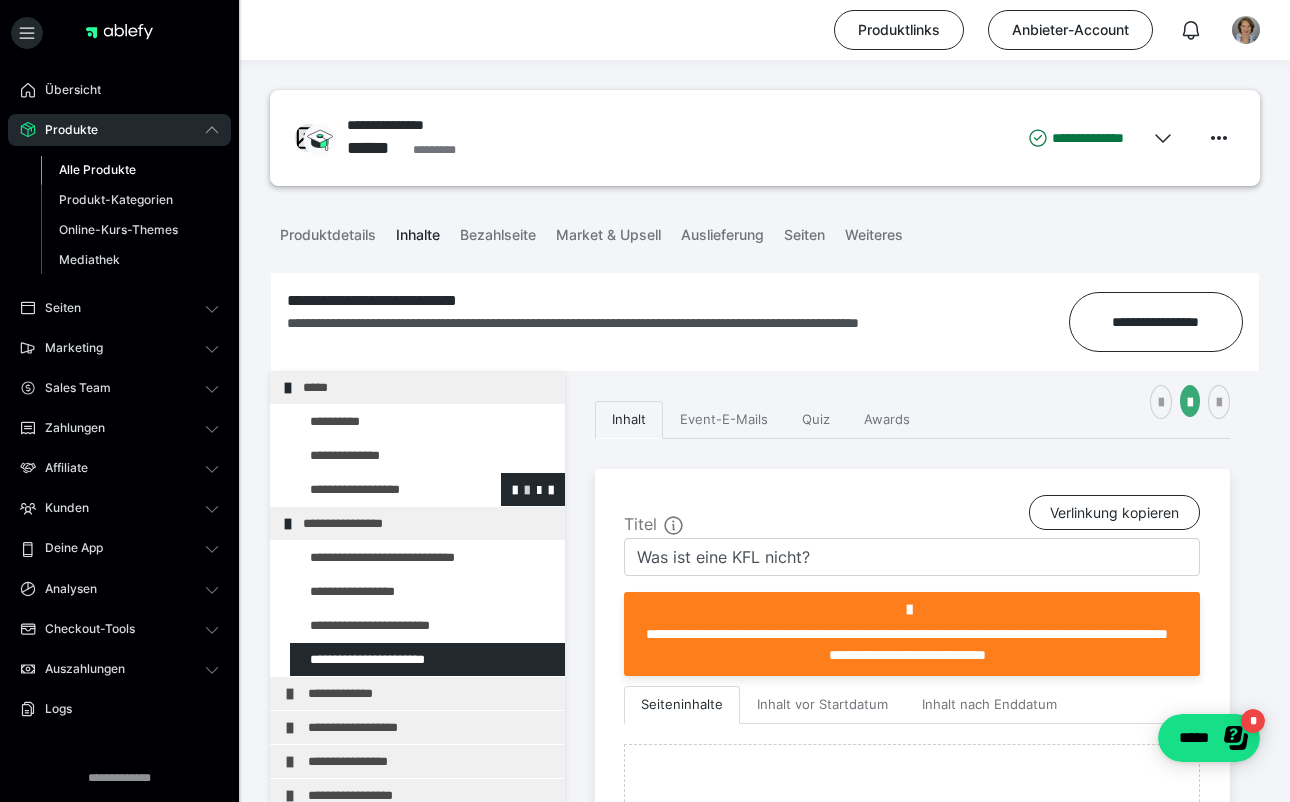 scroll, scrollTop: 0, scrollLeft: 0, axis: both 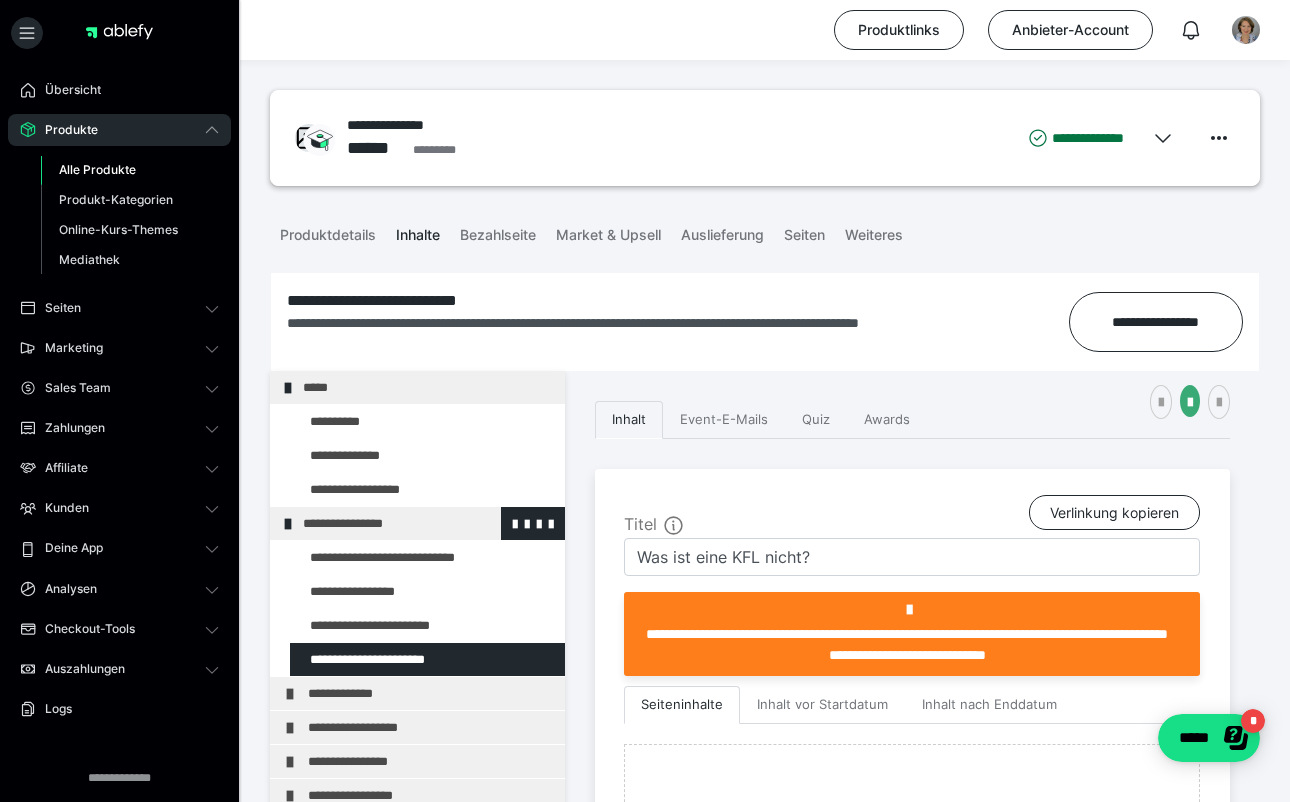 click at bounding box center [288, 524] 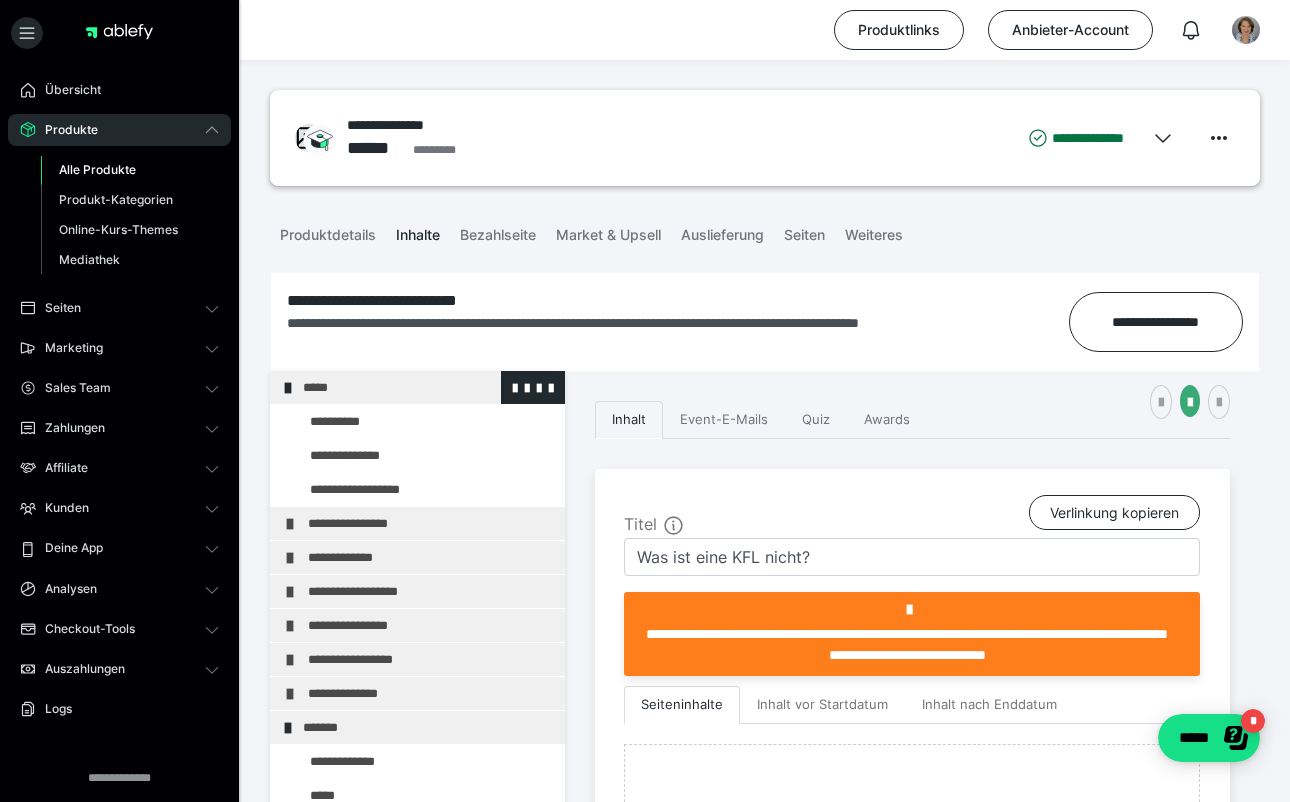 click at bounding box center (288, 388) 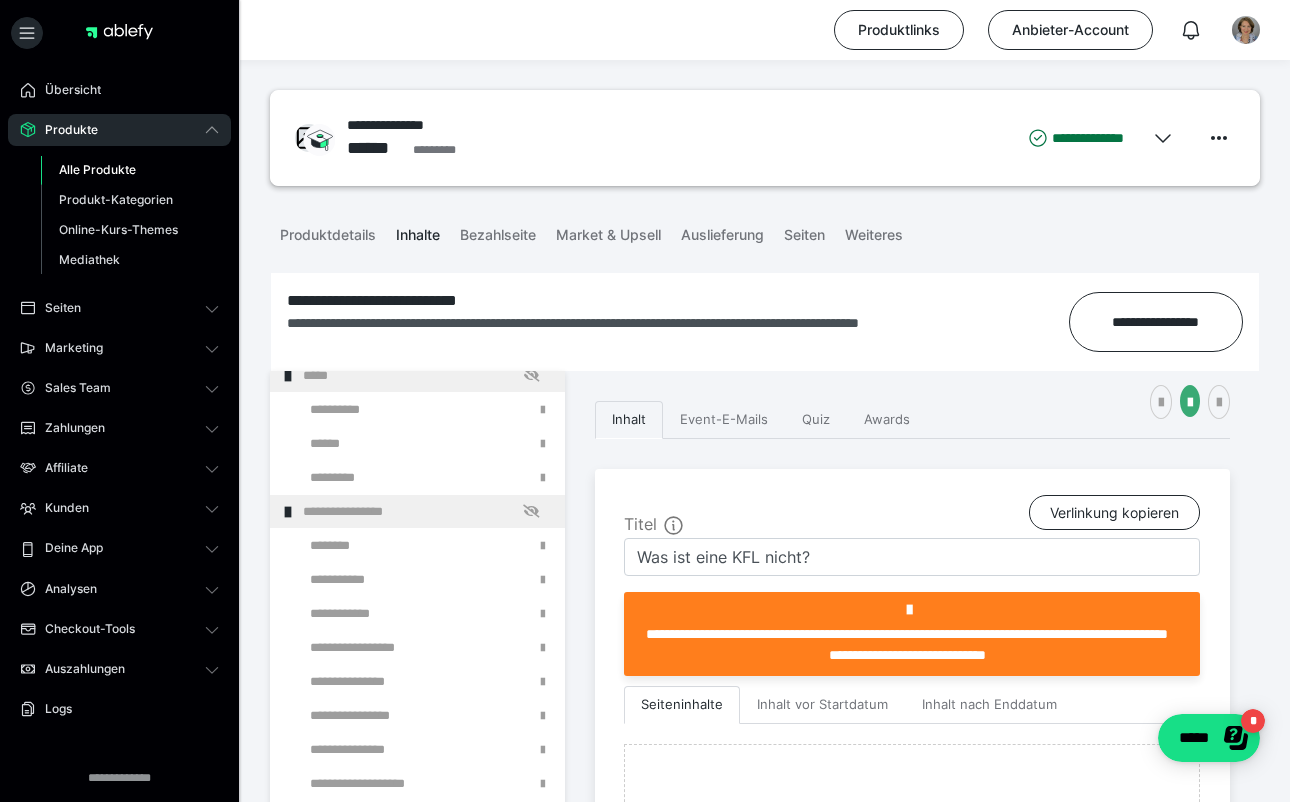 scroll, scrollTop: 421, scrollLeft: 0, axis: vertical 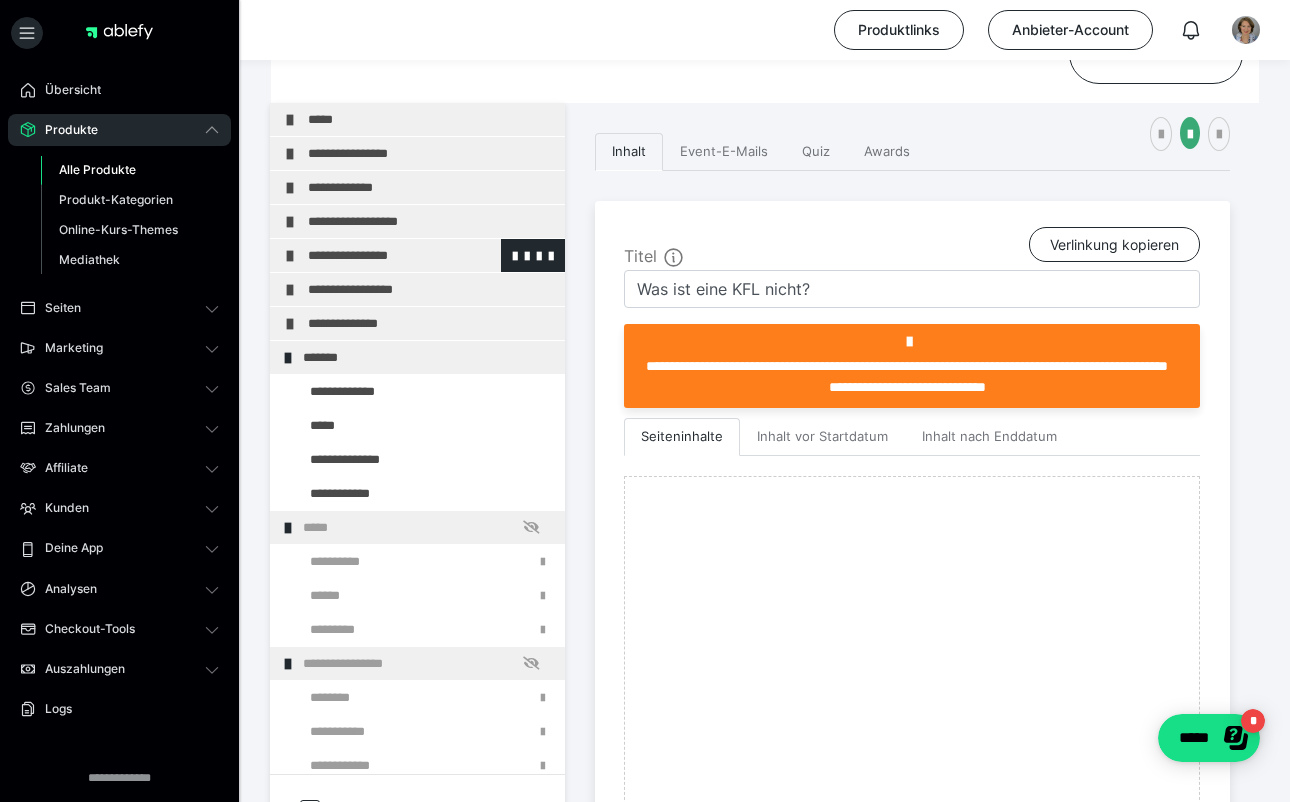 click at bounding box center [290, 256] 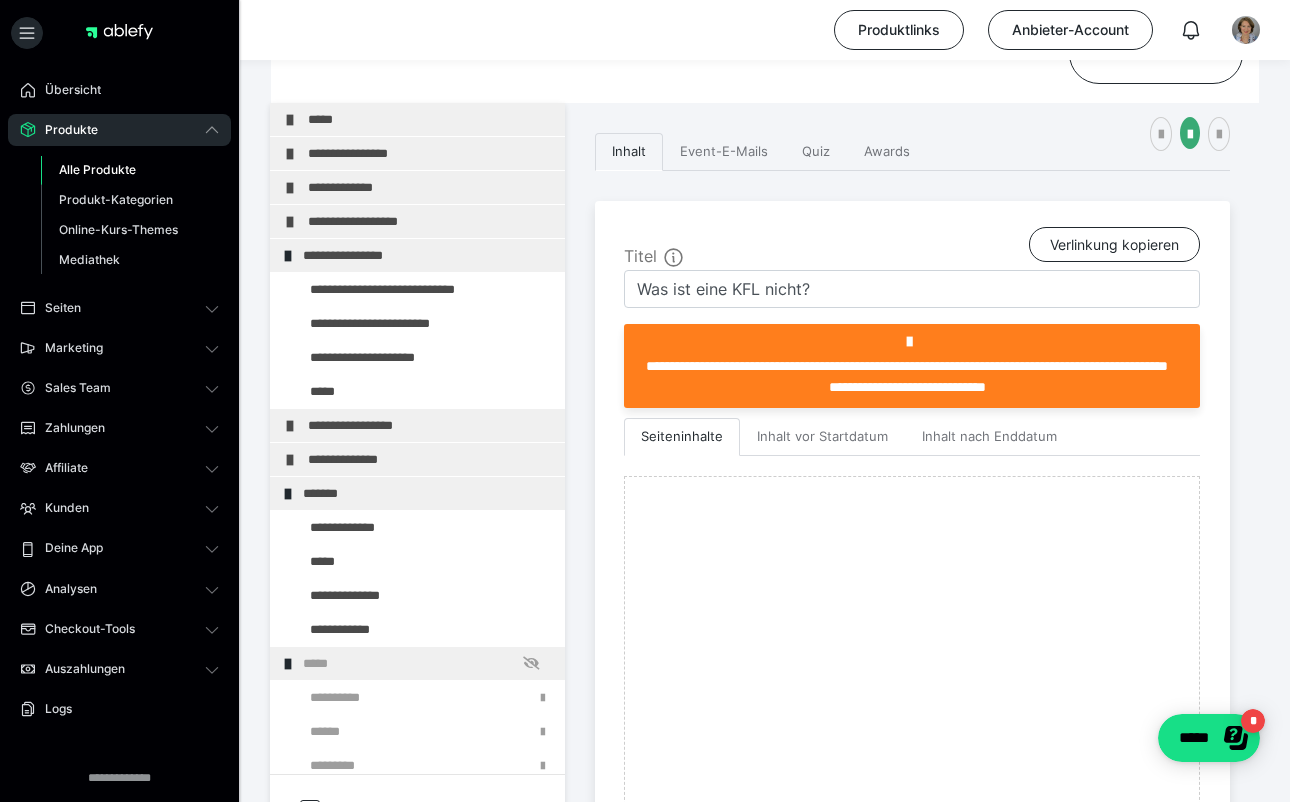 click at bounding box center (288, 256) 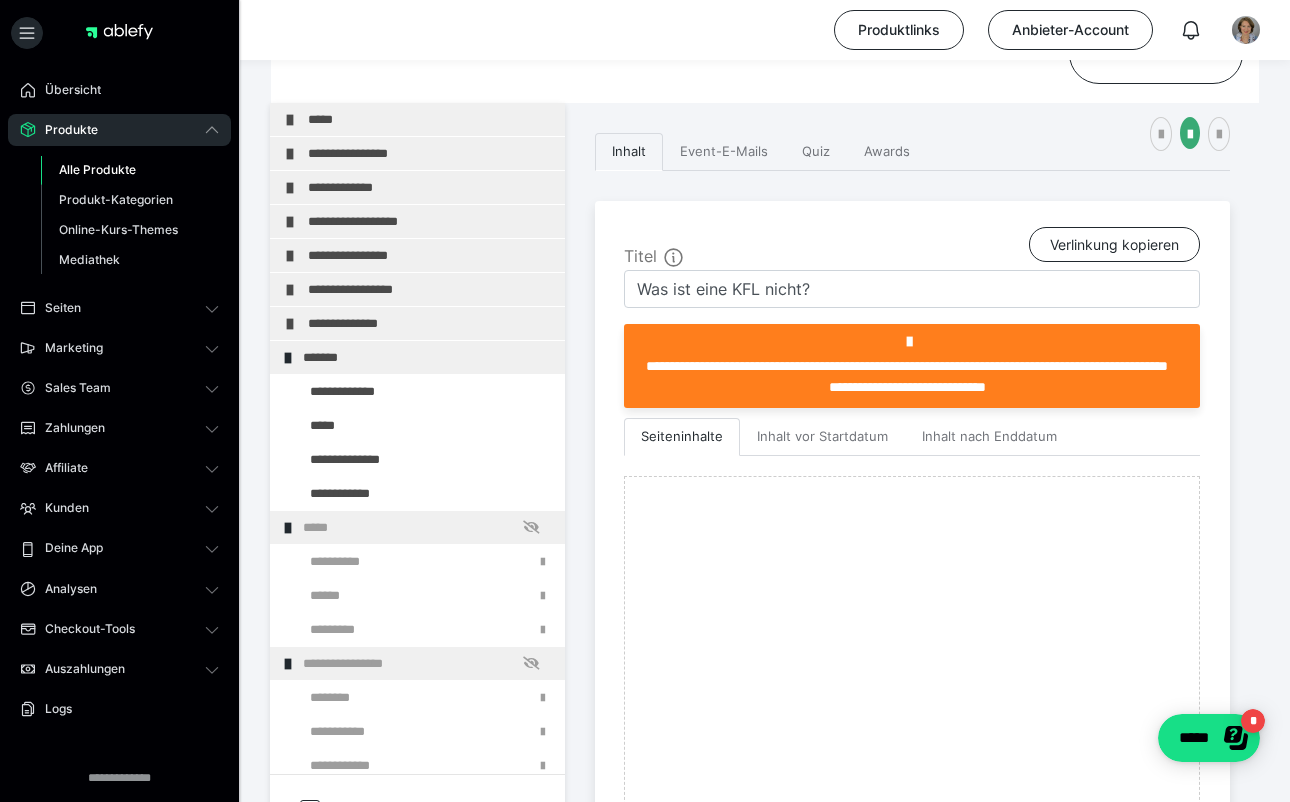 click at bounding box center (290, 256) 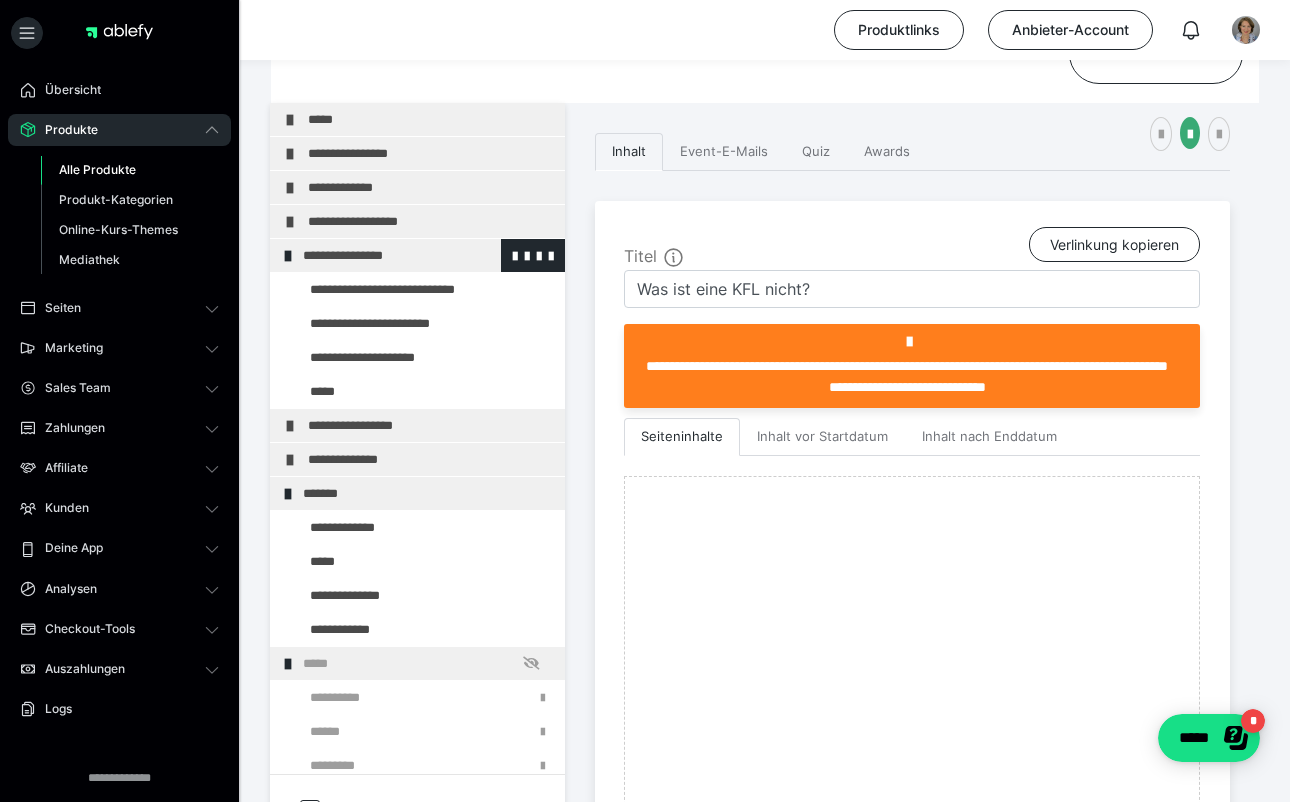 click at bounding box center [288, 256] 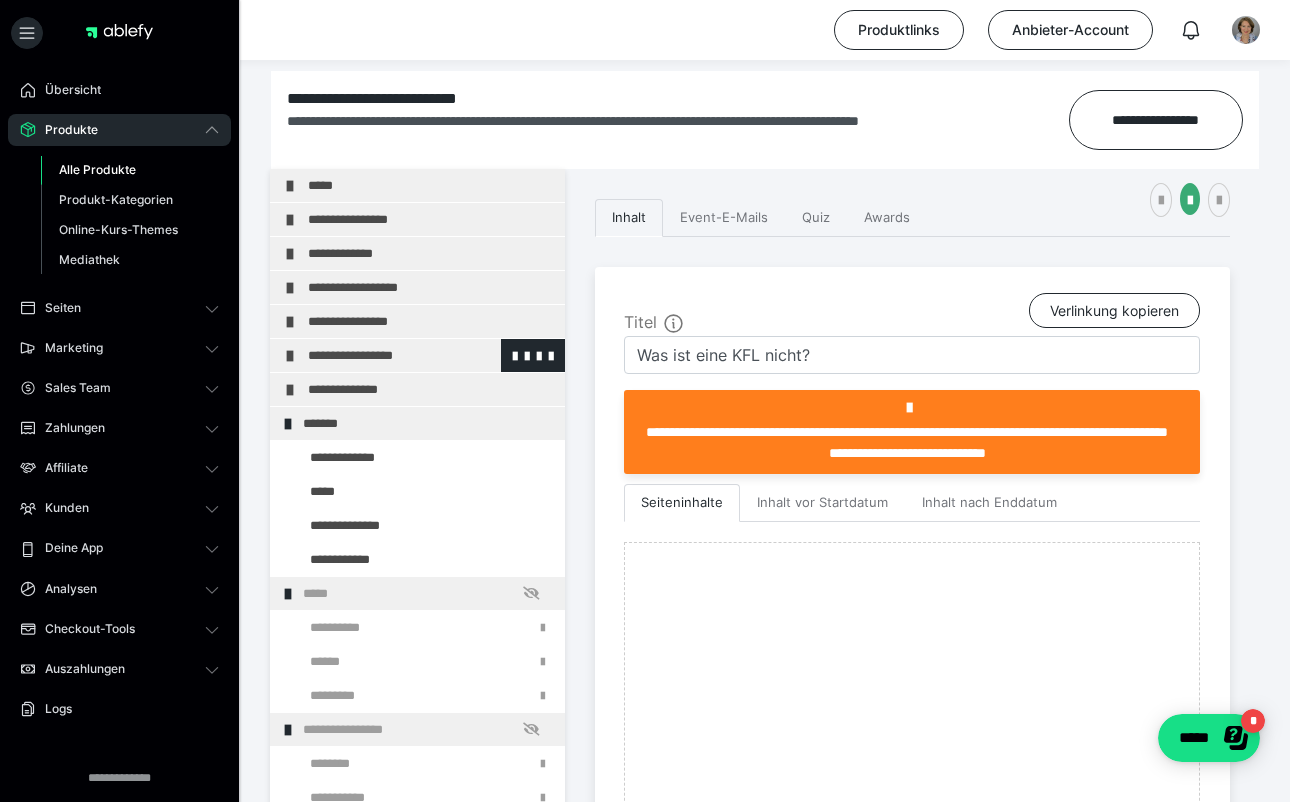 scroll, scrollTop: 119, scrollLeft: 0, axis: vertical 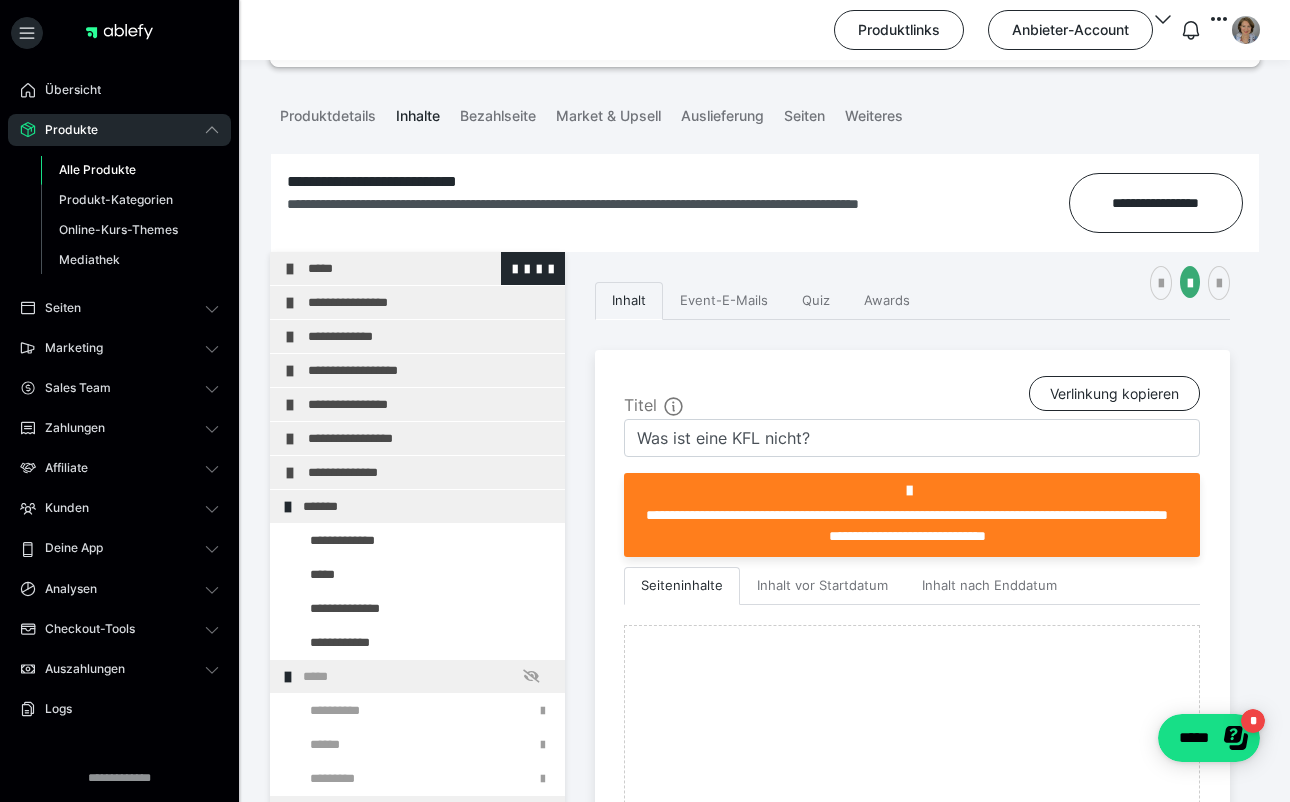 click at bounding box center [290, 269] 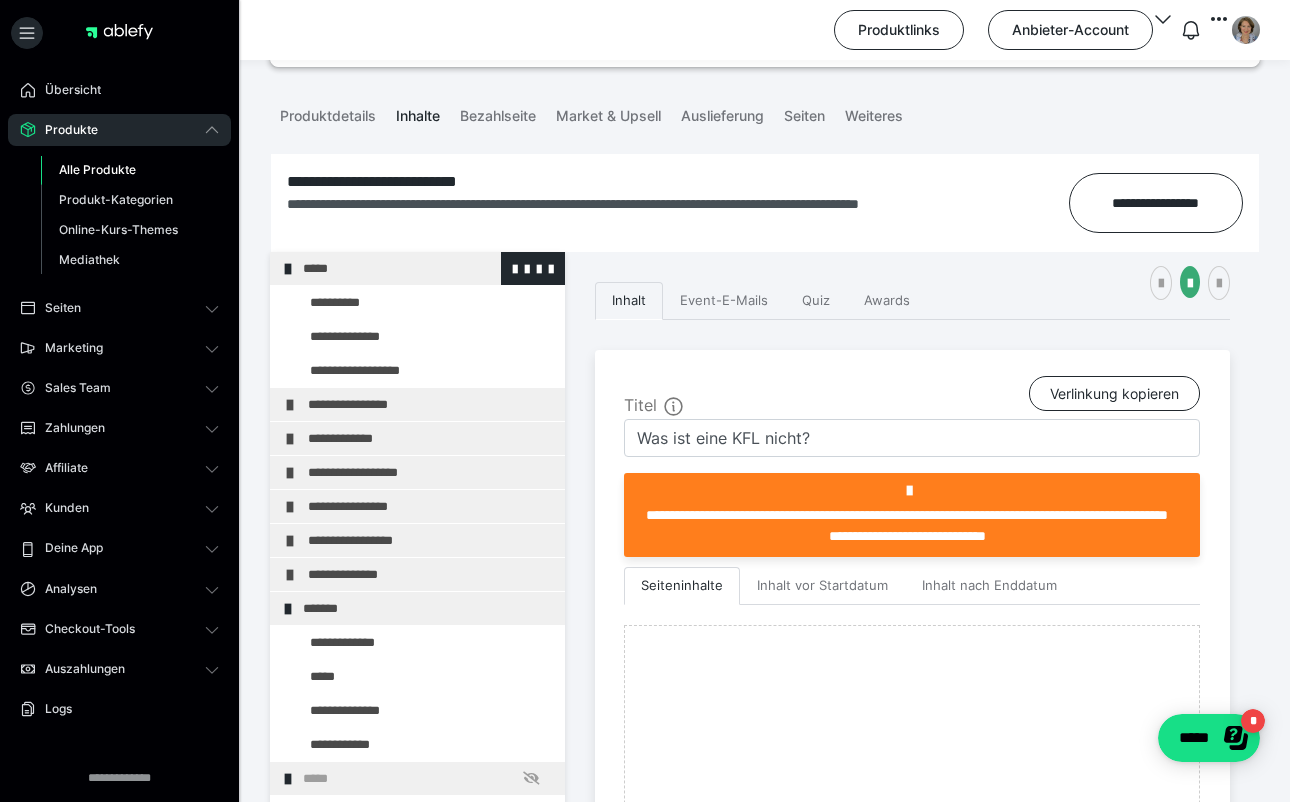 click at bounding box center [288, 269] 